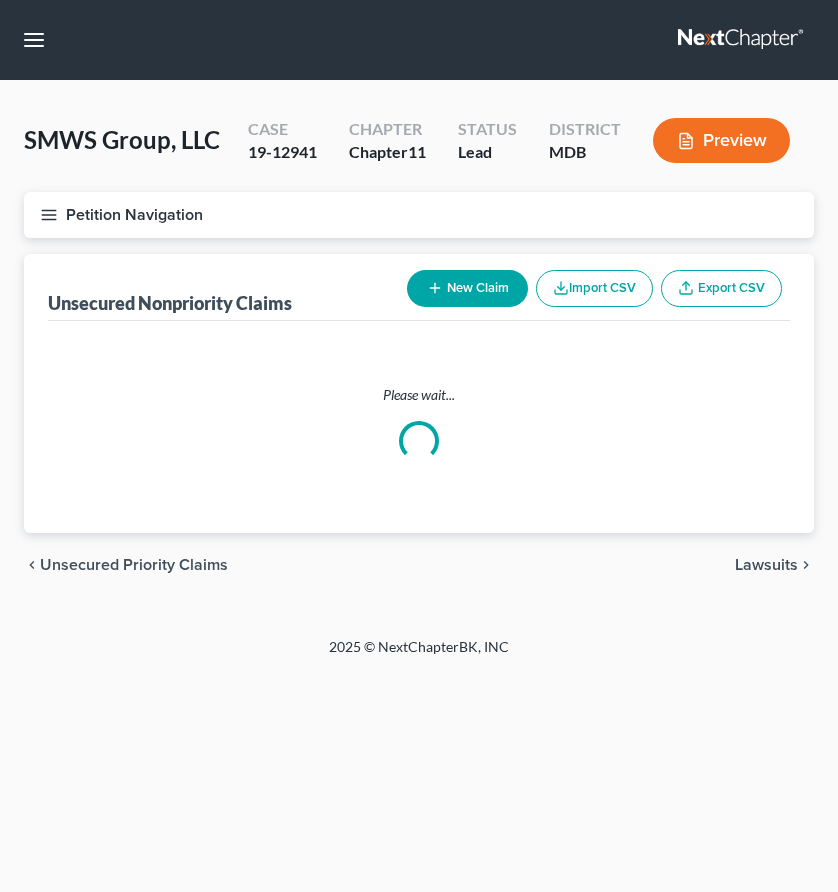 scroll, scrollTop: 0, scrollLeft: 0, axis: both 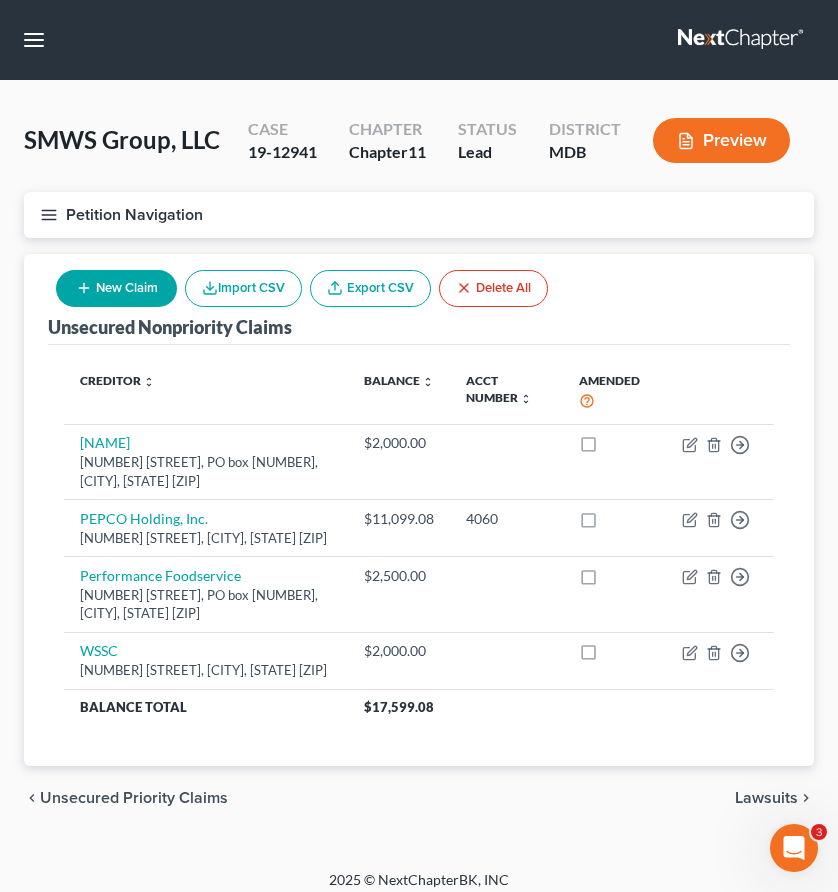 click at bounding box center (742, 40) 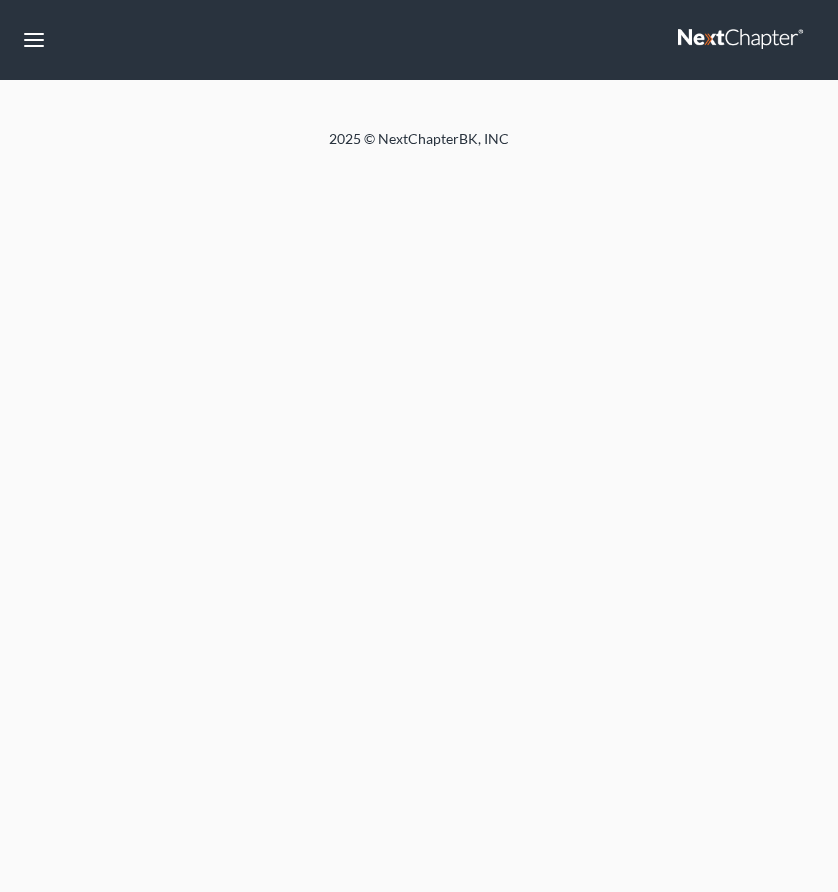 scroll, scrollTop: 0, scrollLeft: 0, axis: both 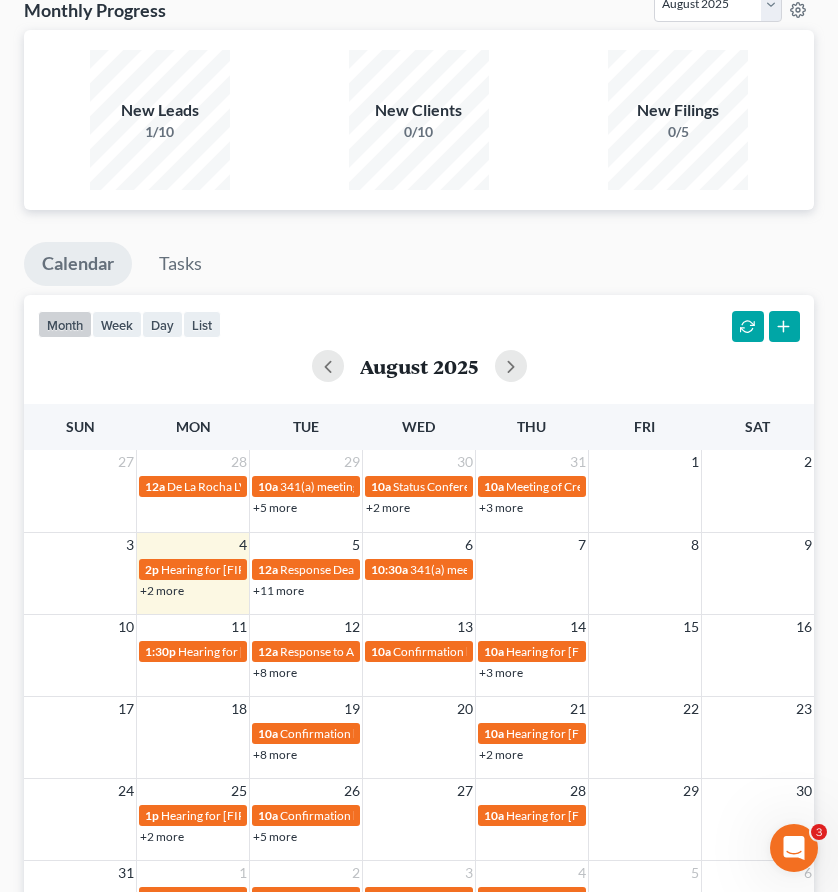 click on "+11 more" at bounding box center [278, 590] 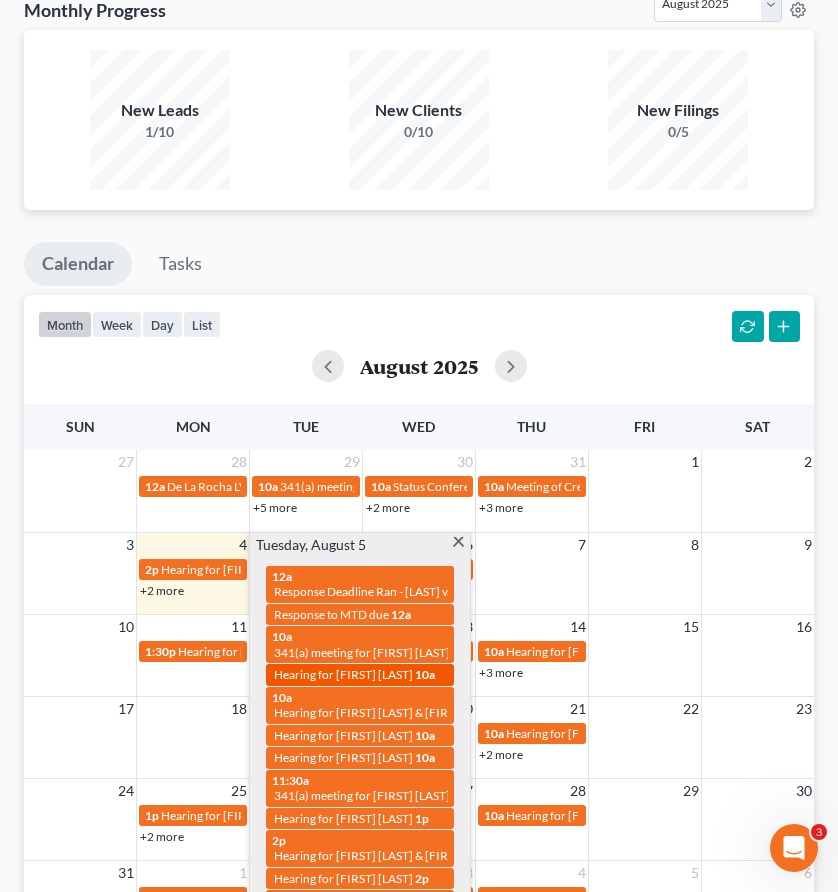 click on "Hearing for [FIRST] [LAST]" at bounding box center [343, 674] 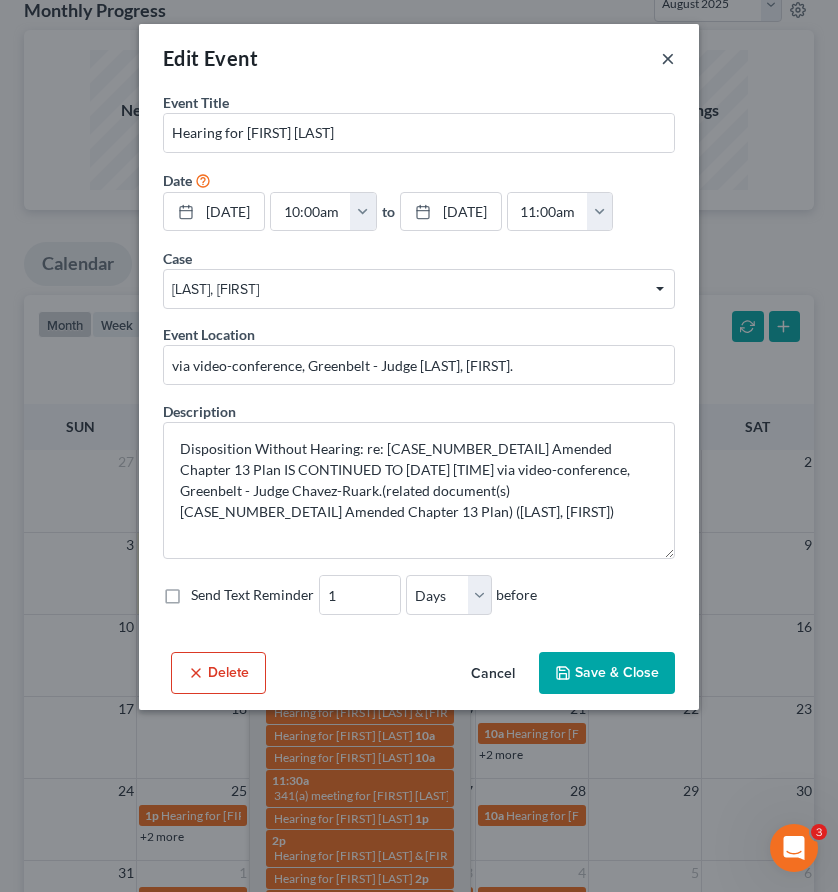 click on "×" at bounding box center (668, 58) 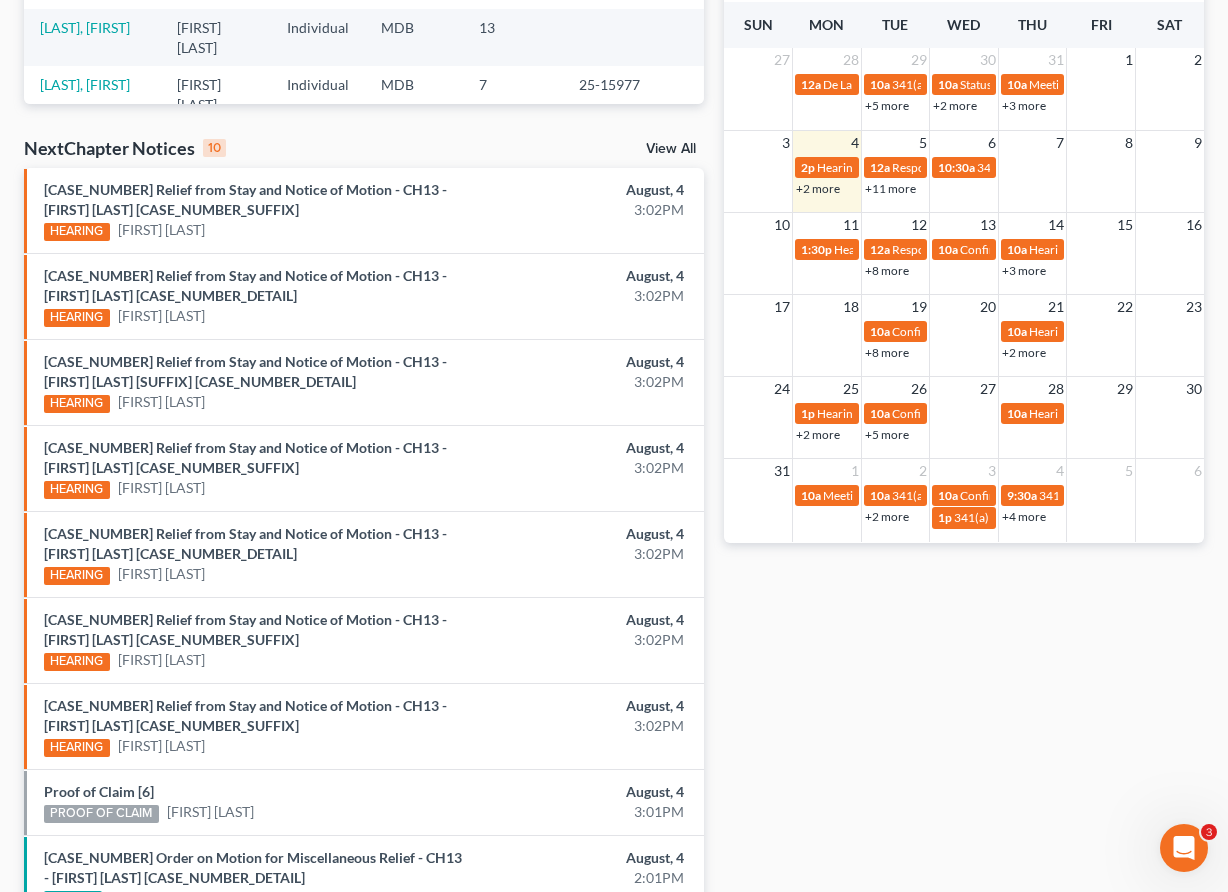 scroll, scrollTop: 462, scrollLeft: 0, axis: vertical 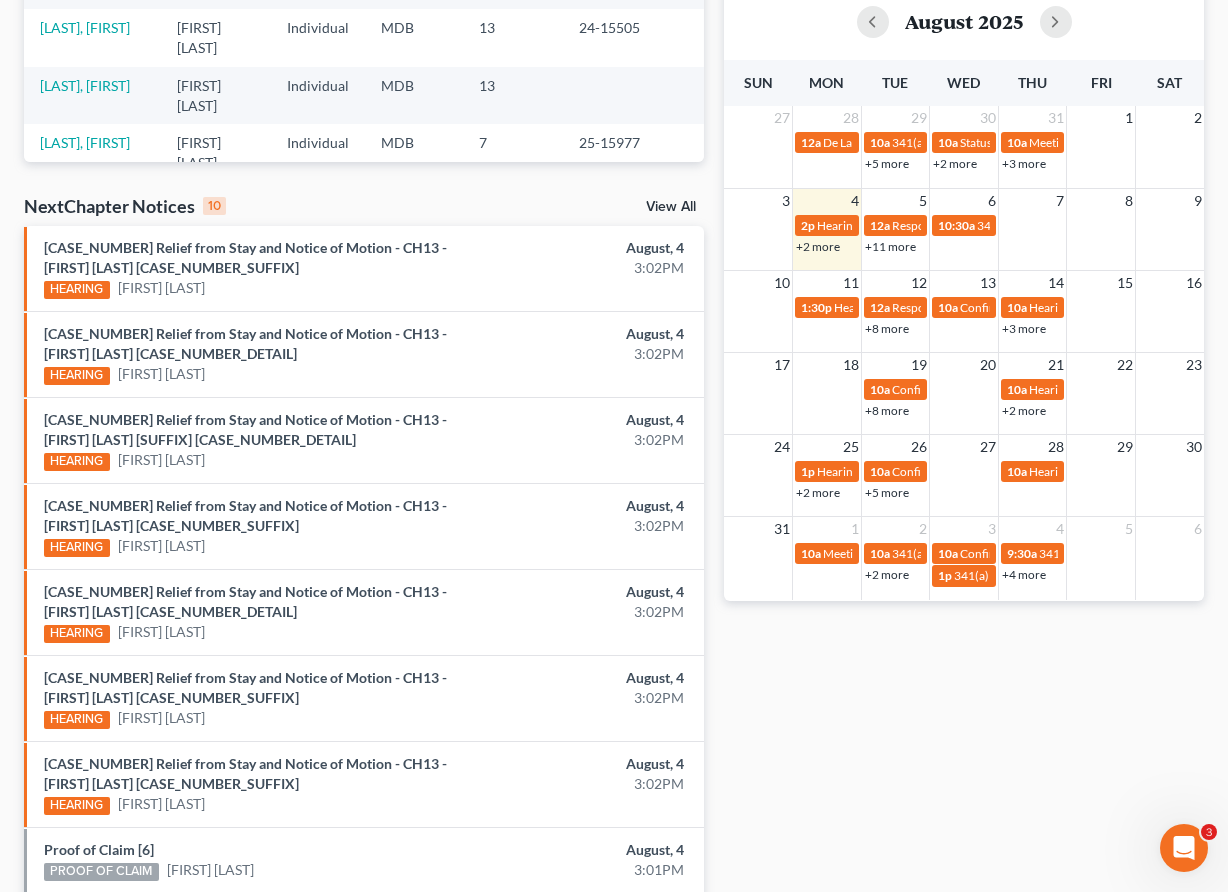 click on "+11 more" at bounding box center (890, 246) 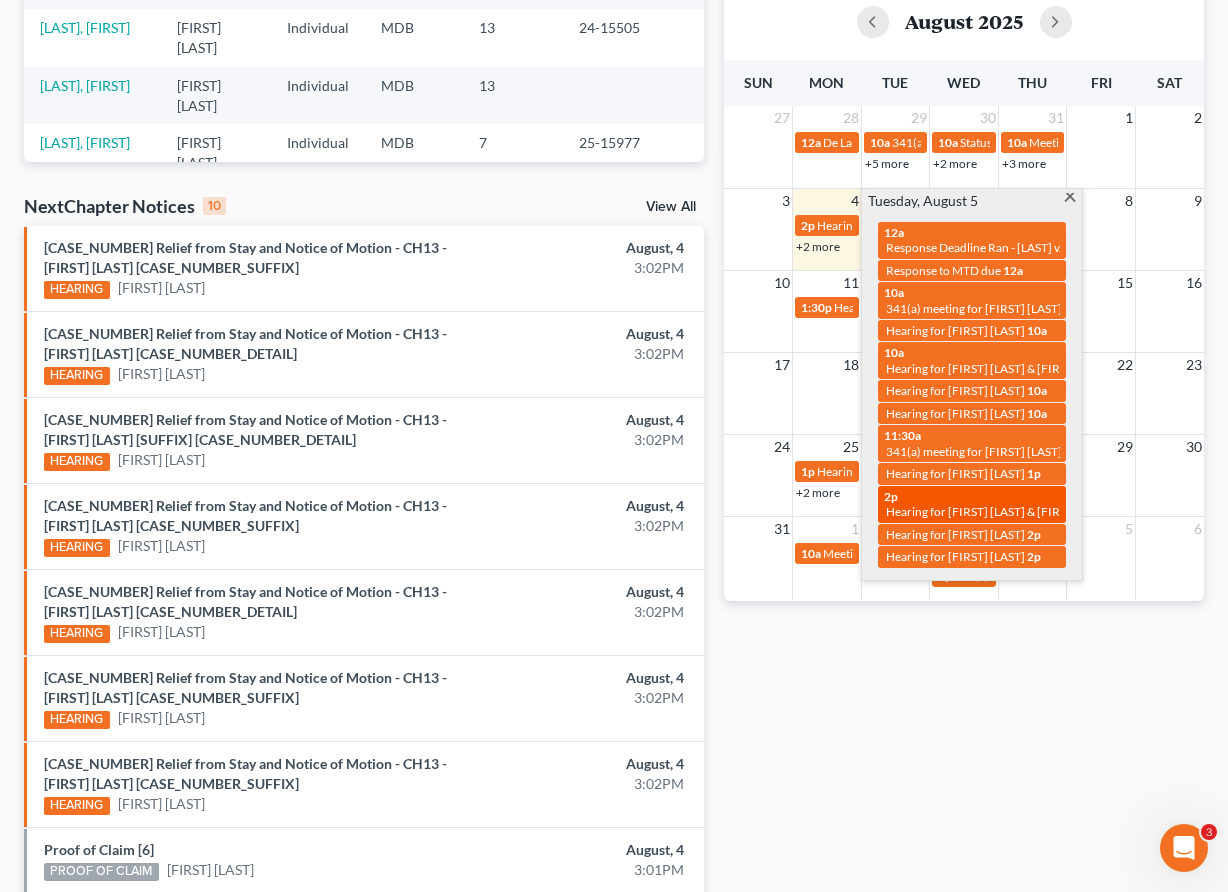 click on "Hearing for [FIRST] [LAST] & [FIRST] [LAST] II" at bounding box center (1005, 511) 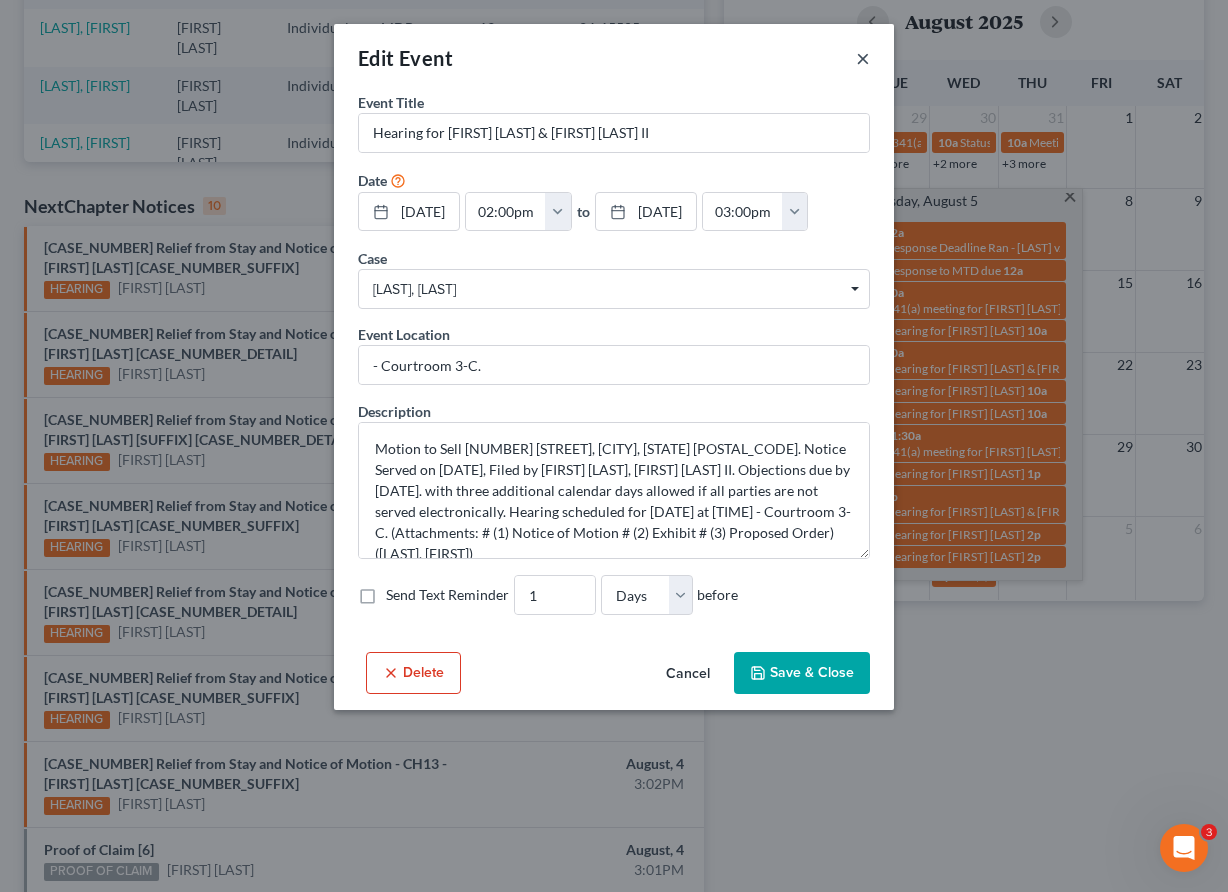 click on "×" at bounding box center [863, 58] 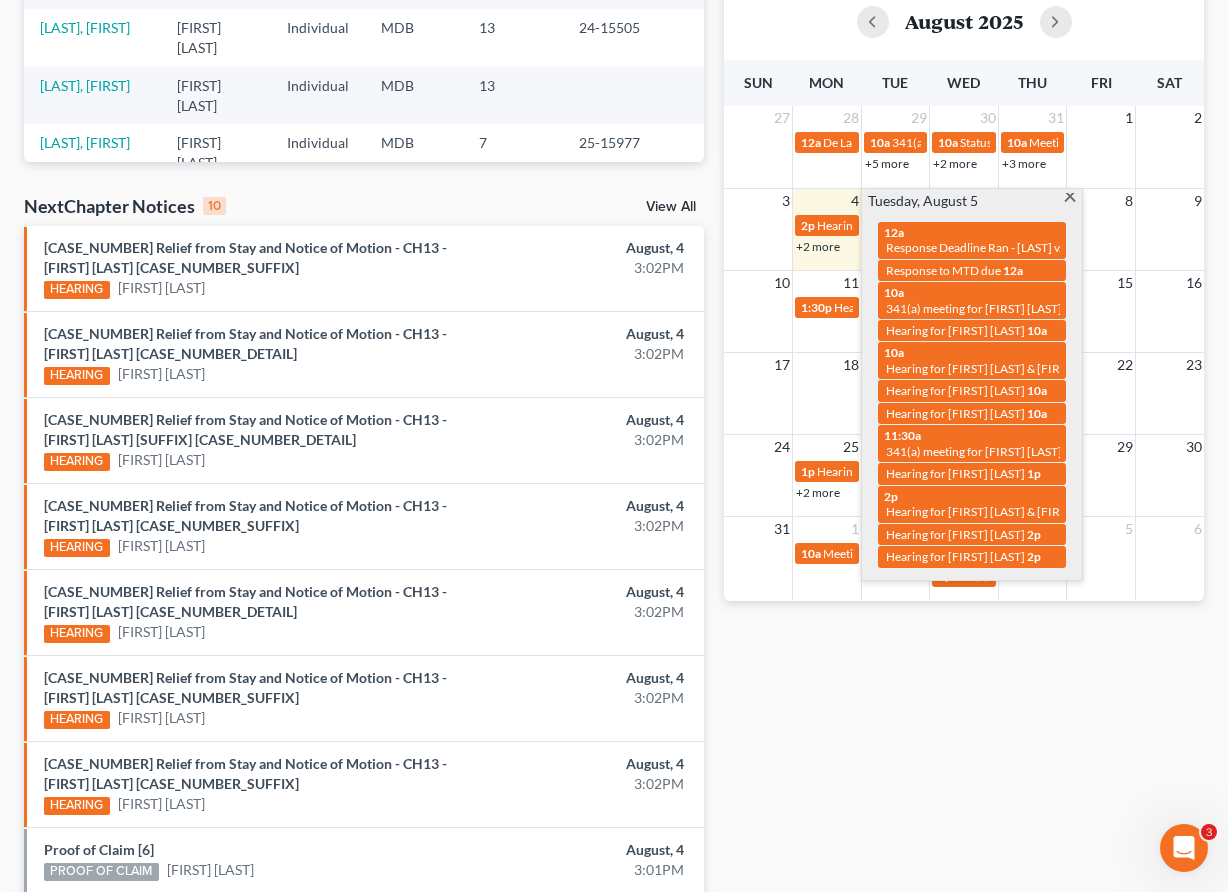 scroll, scrollTop: 0, scrollLeft: 0, axis: both 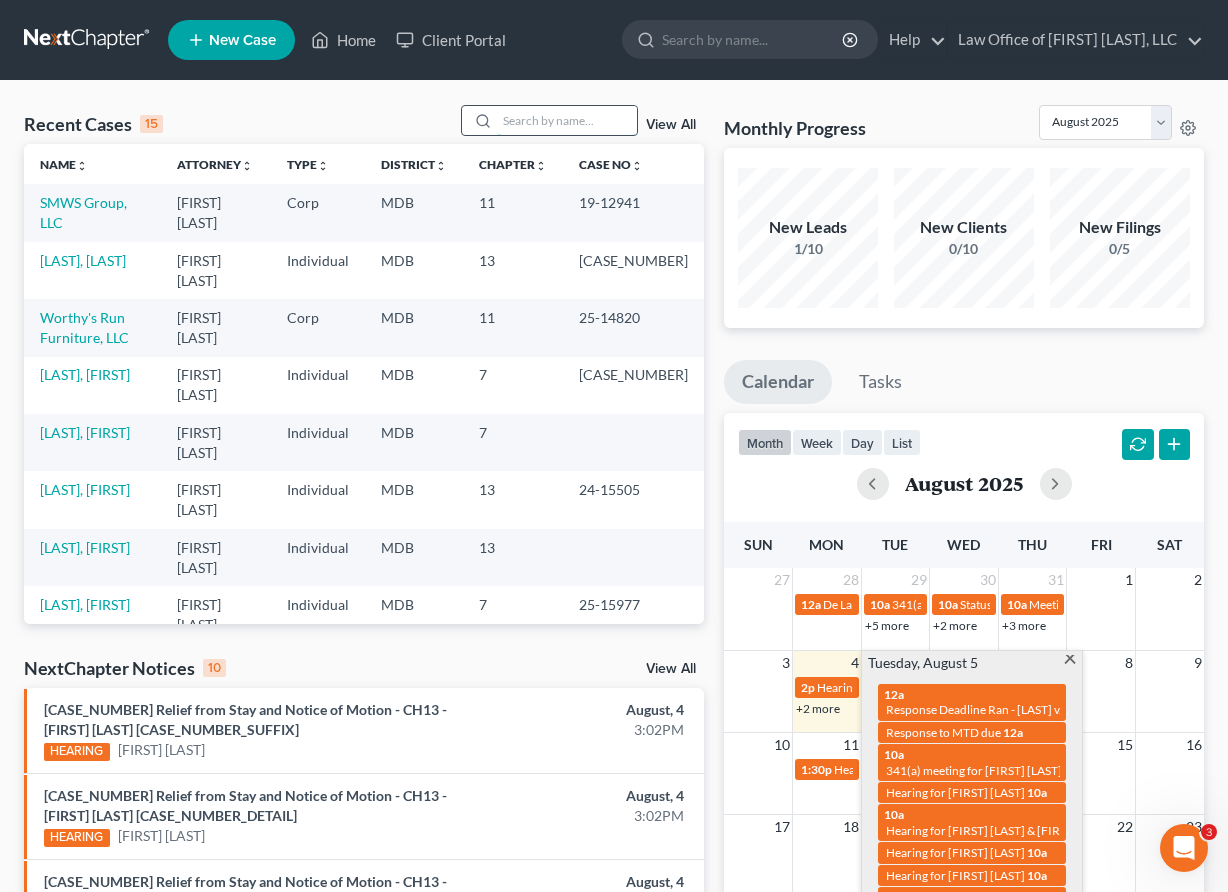 click at bounding box center [567, 120] 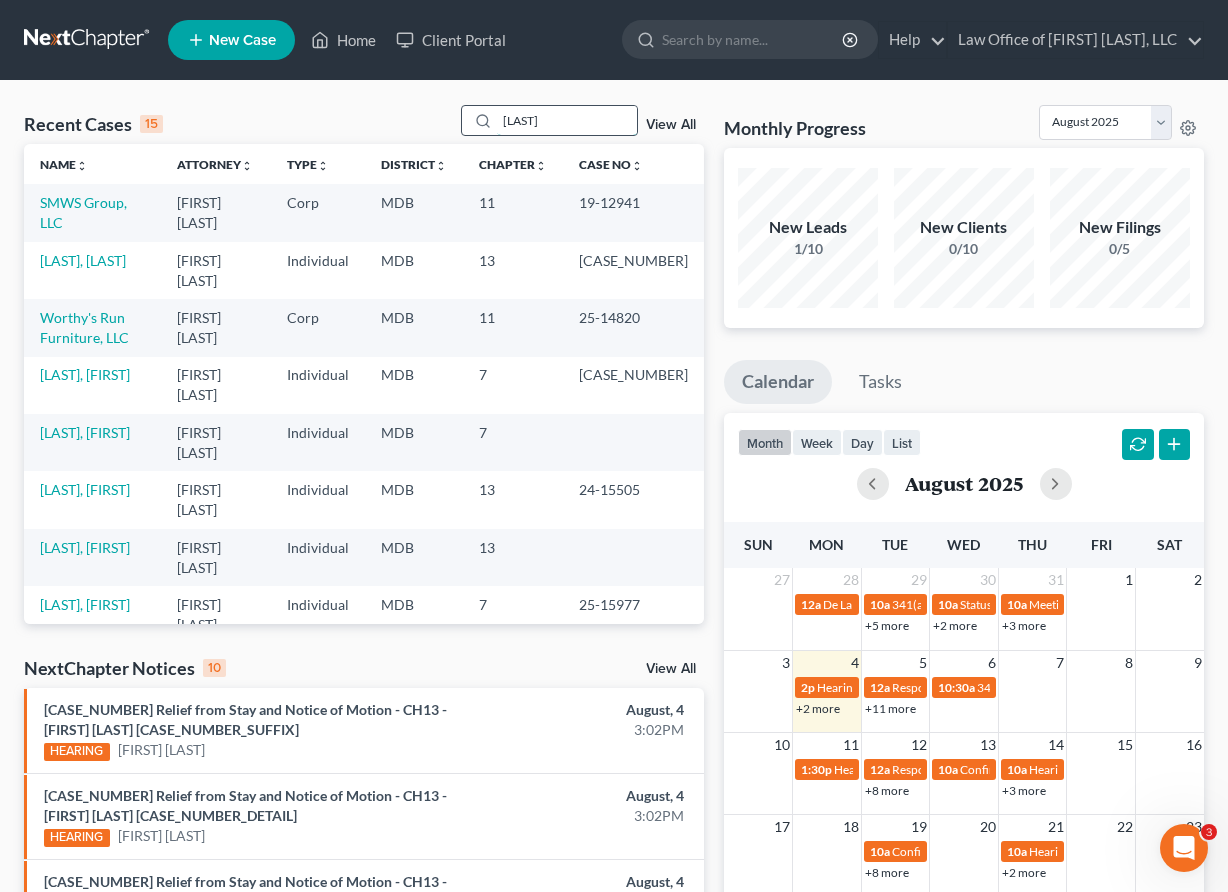 type on "[LAST]" 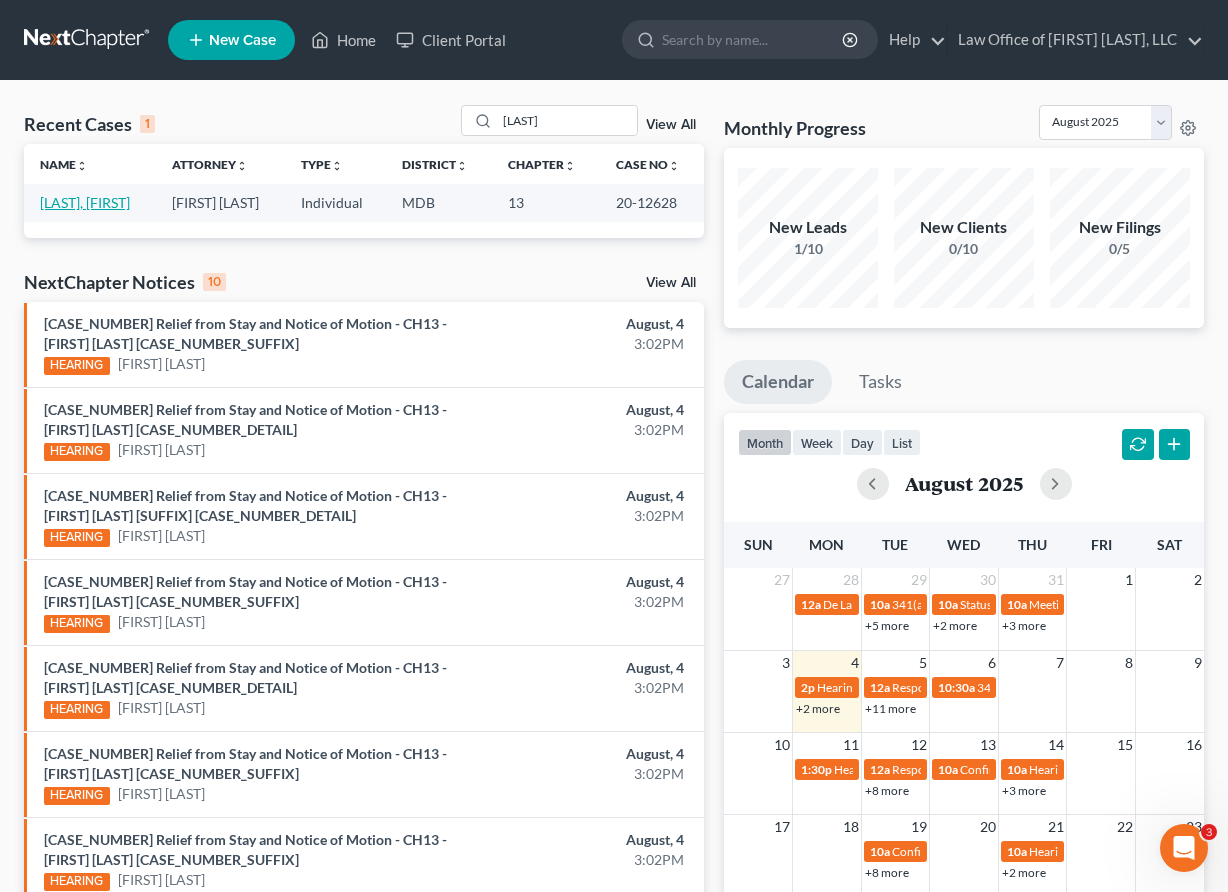 click on "[LAST], [FIRST]" at bounding box center [85, 202] 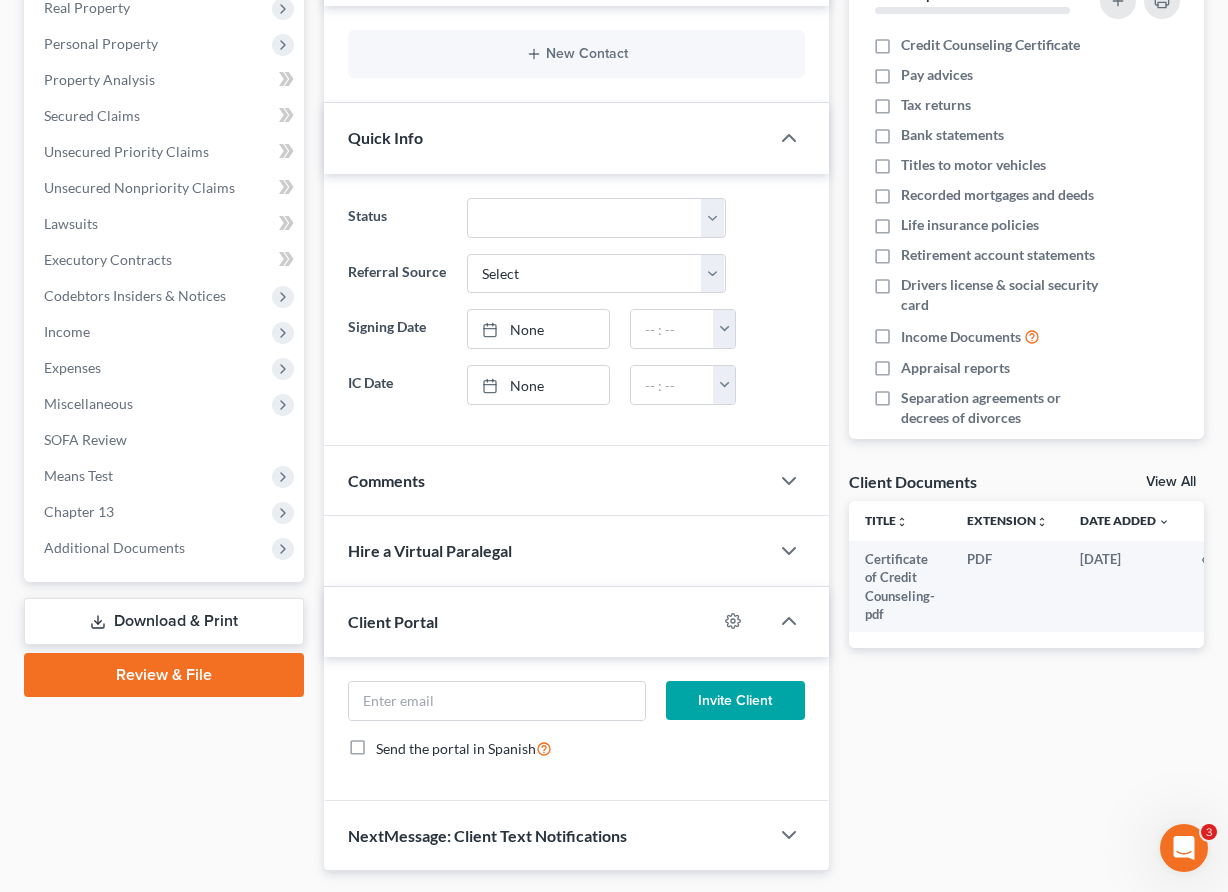 scroll, scrollTop: 380, scrollLeft: 0, axis: vertical 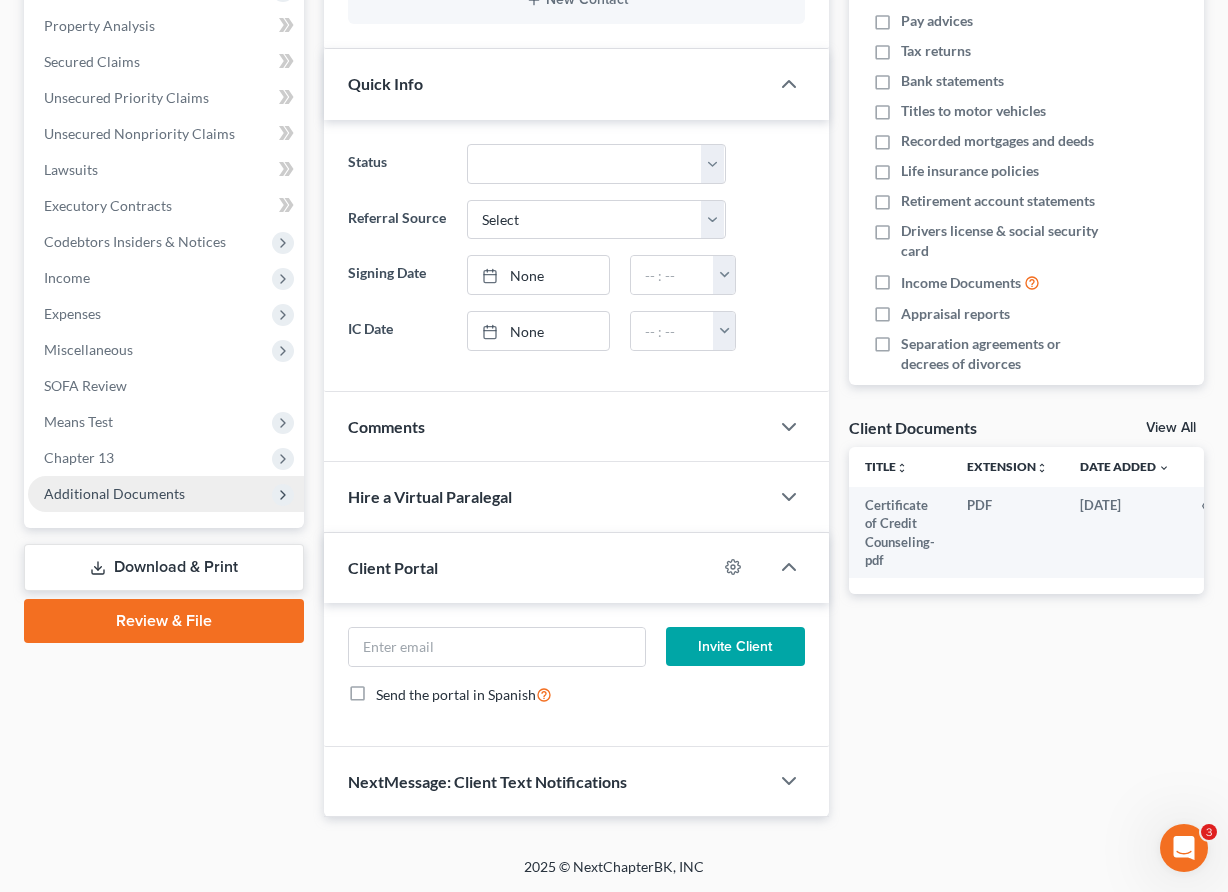 click on "Additional Documents" at bounding box center [166, 494] 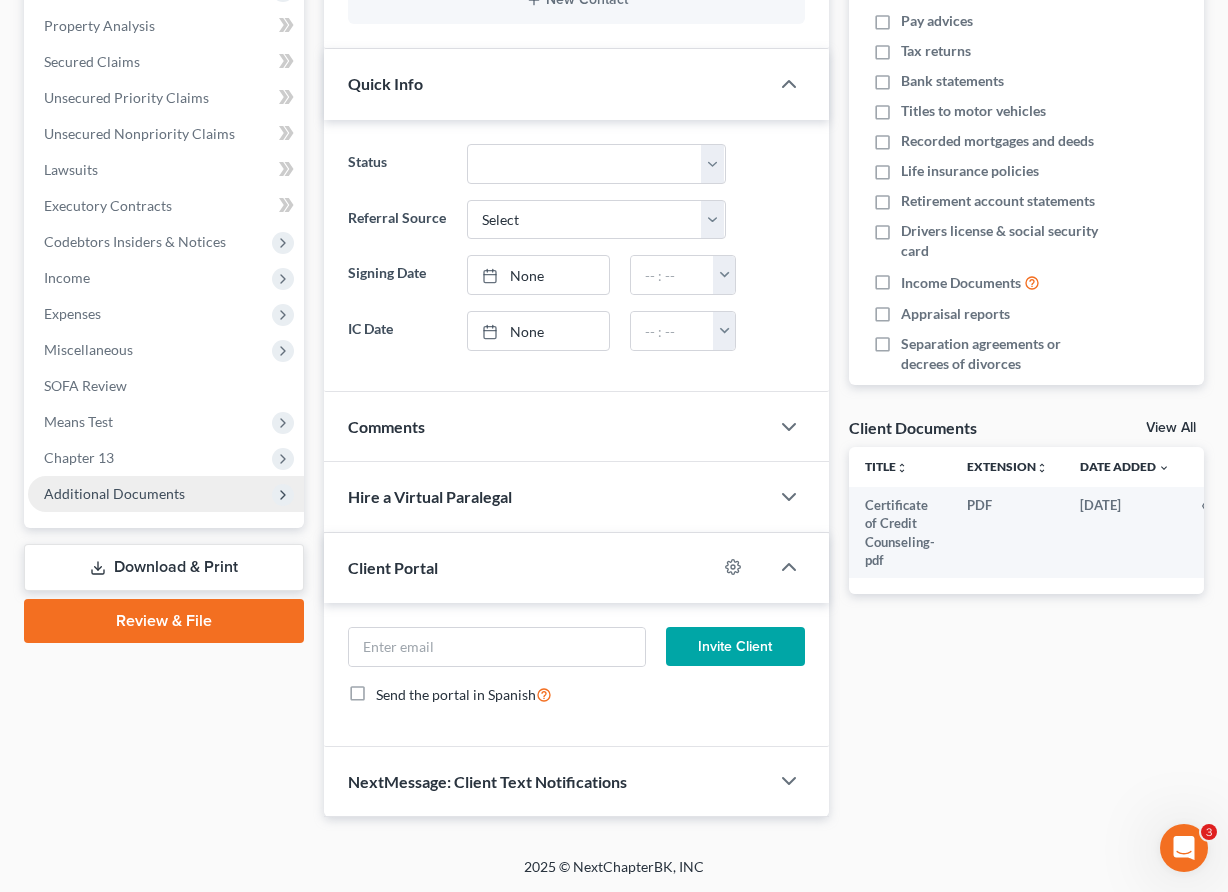 click on "Additional Documents" at bounding box center (166, 494) 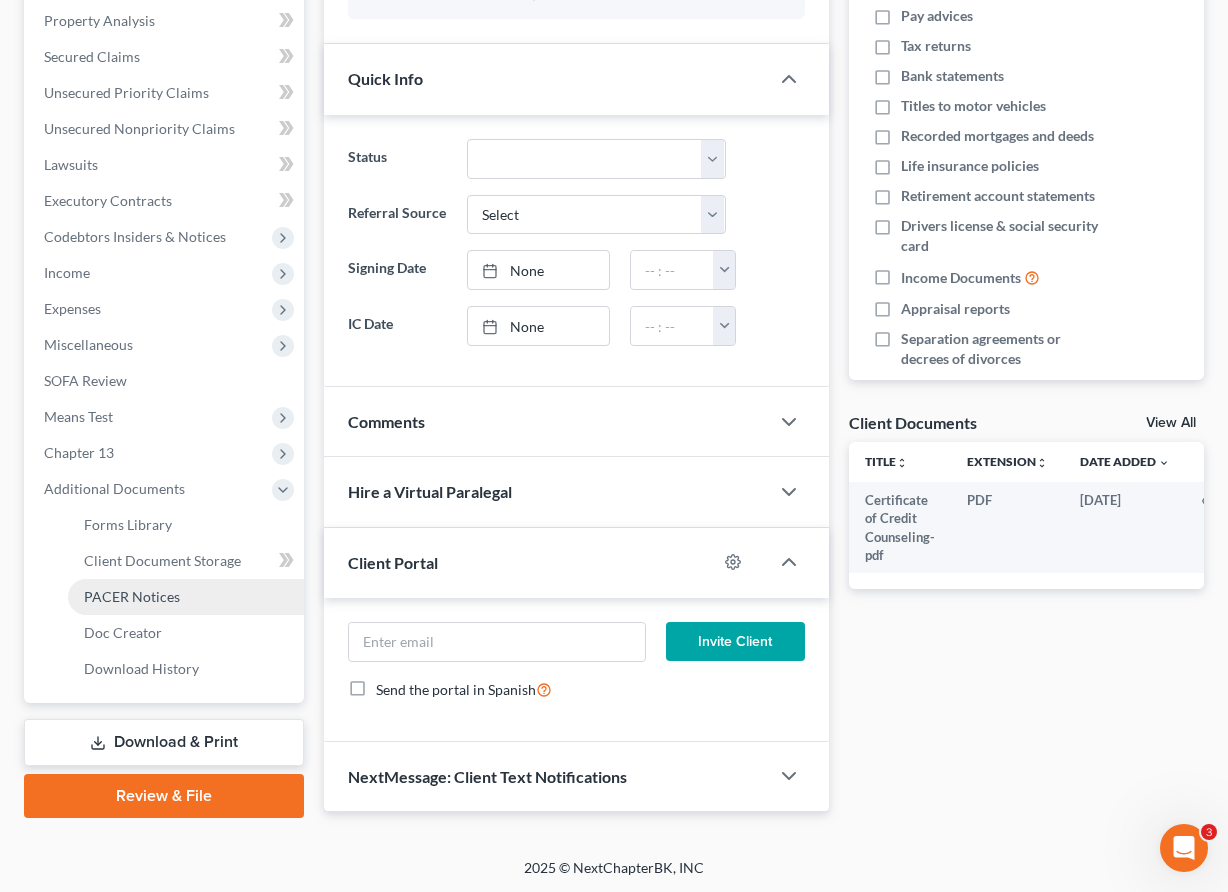 click on "PACER Notices" at bounding box center [132, 596] 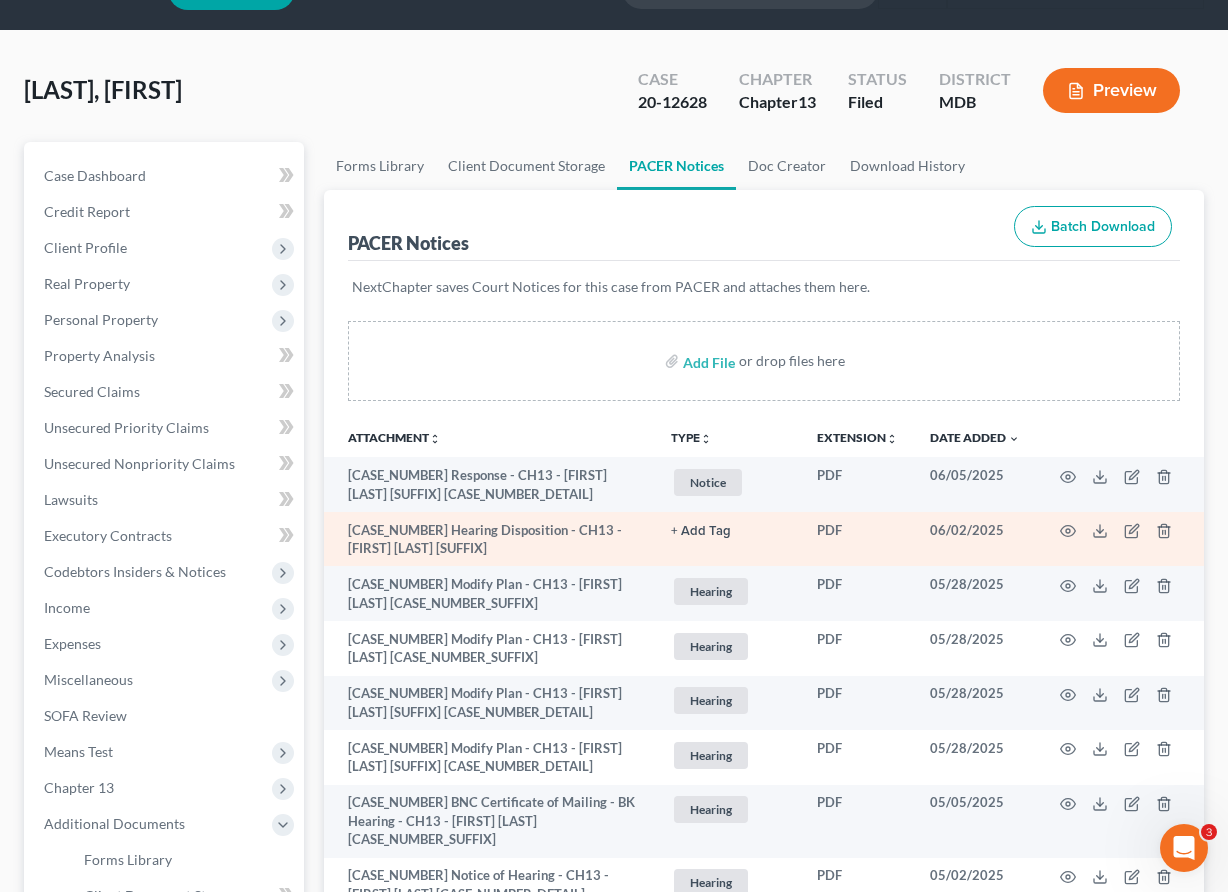 scroll, scrollTop: 93, scrollLeft: 0, axis: vertical 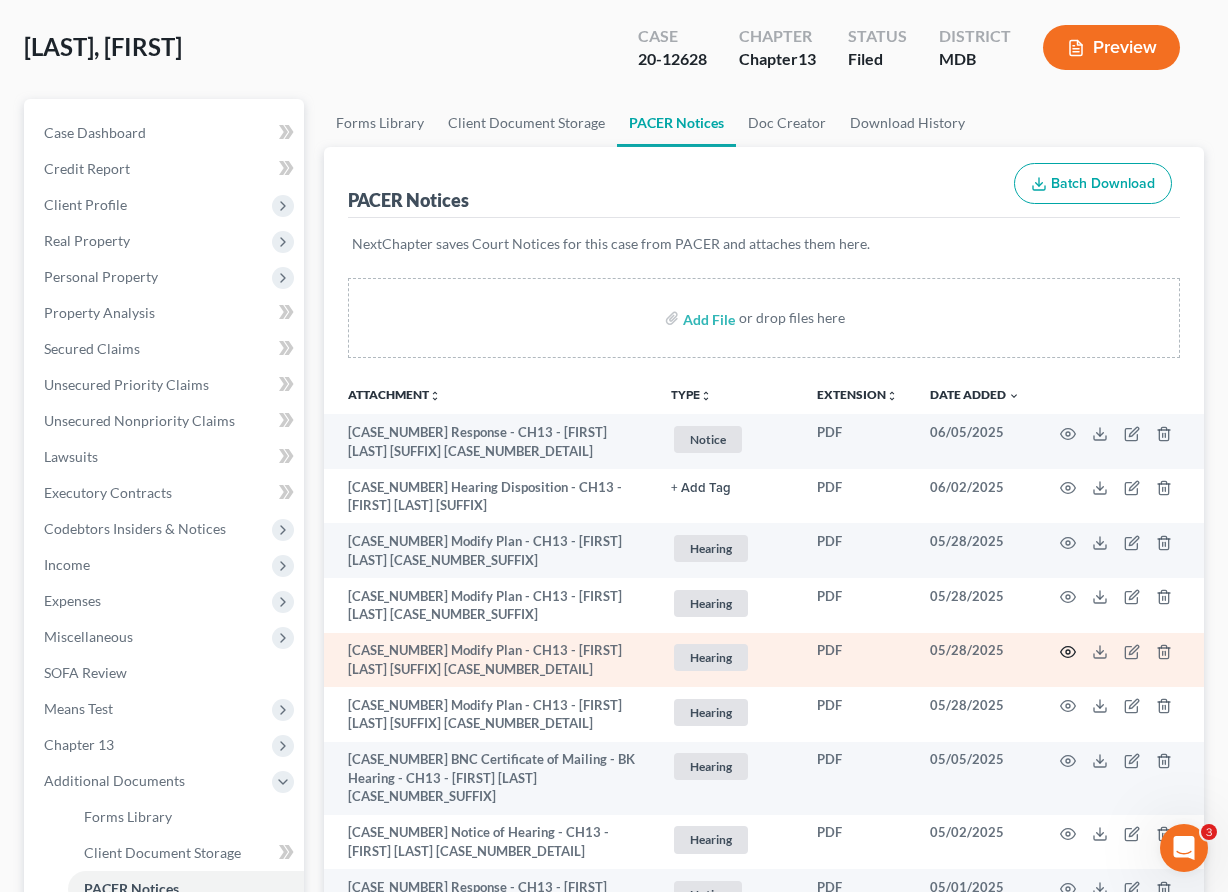 click 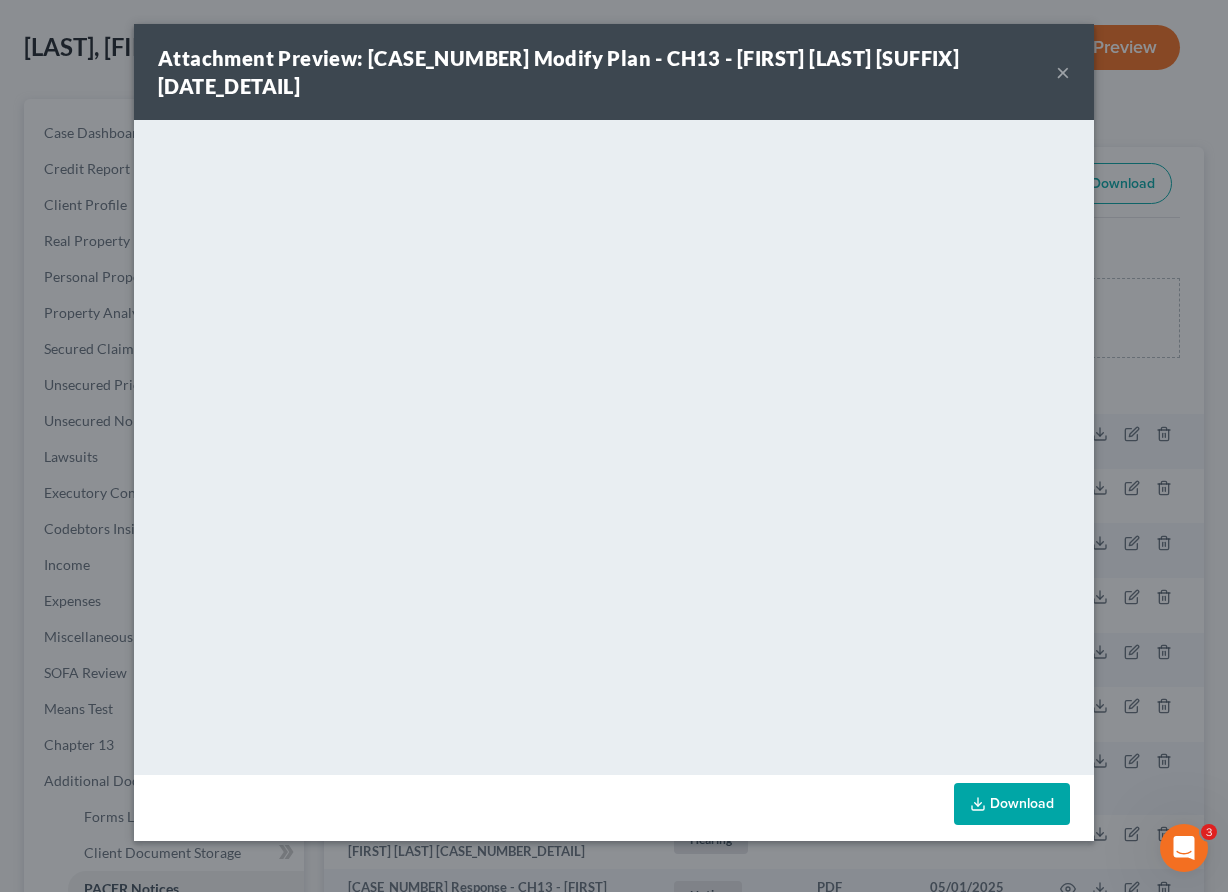 click on "×" at bounding box center [1063, 72] 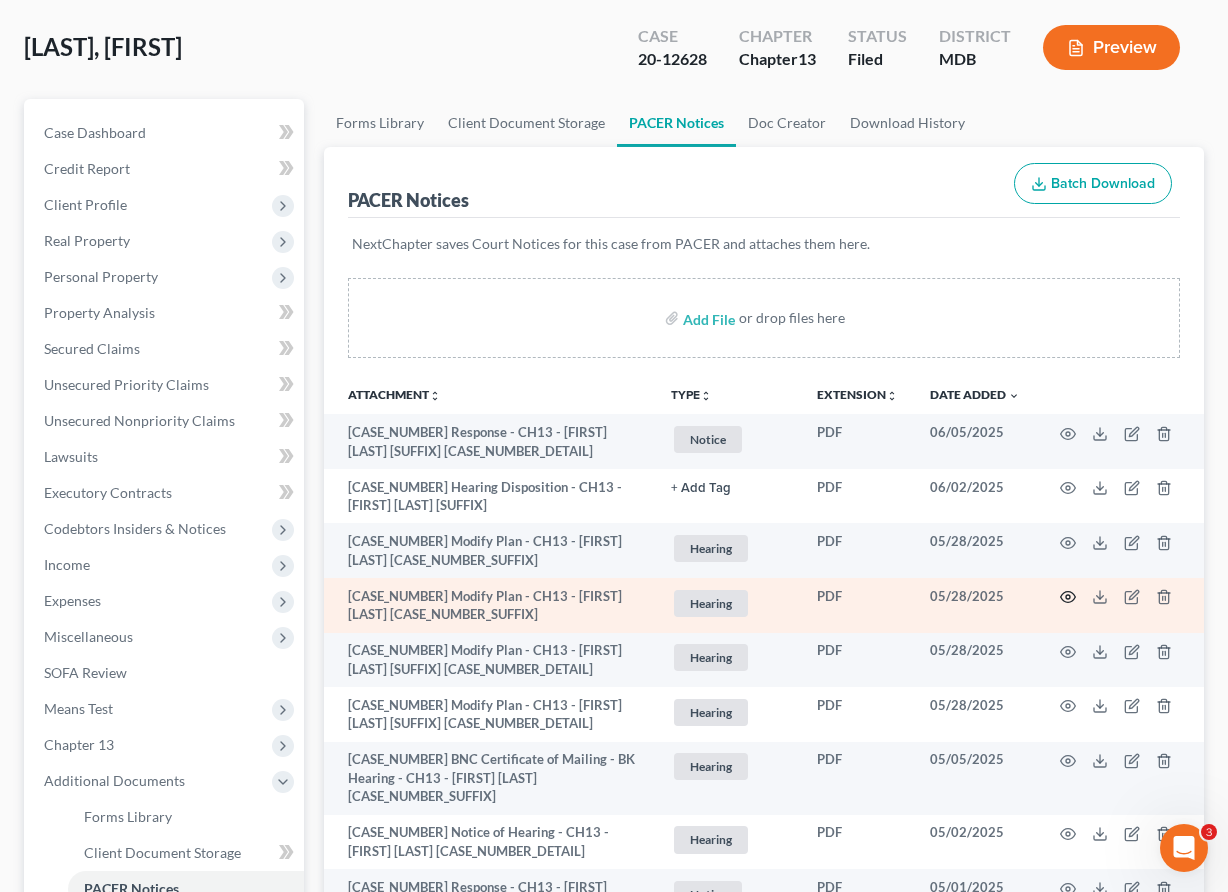click 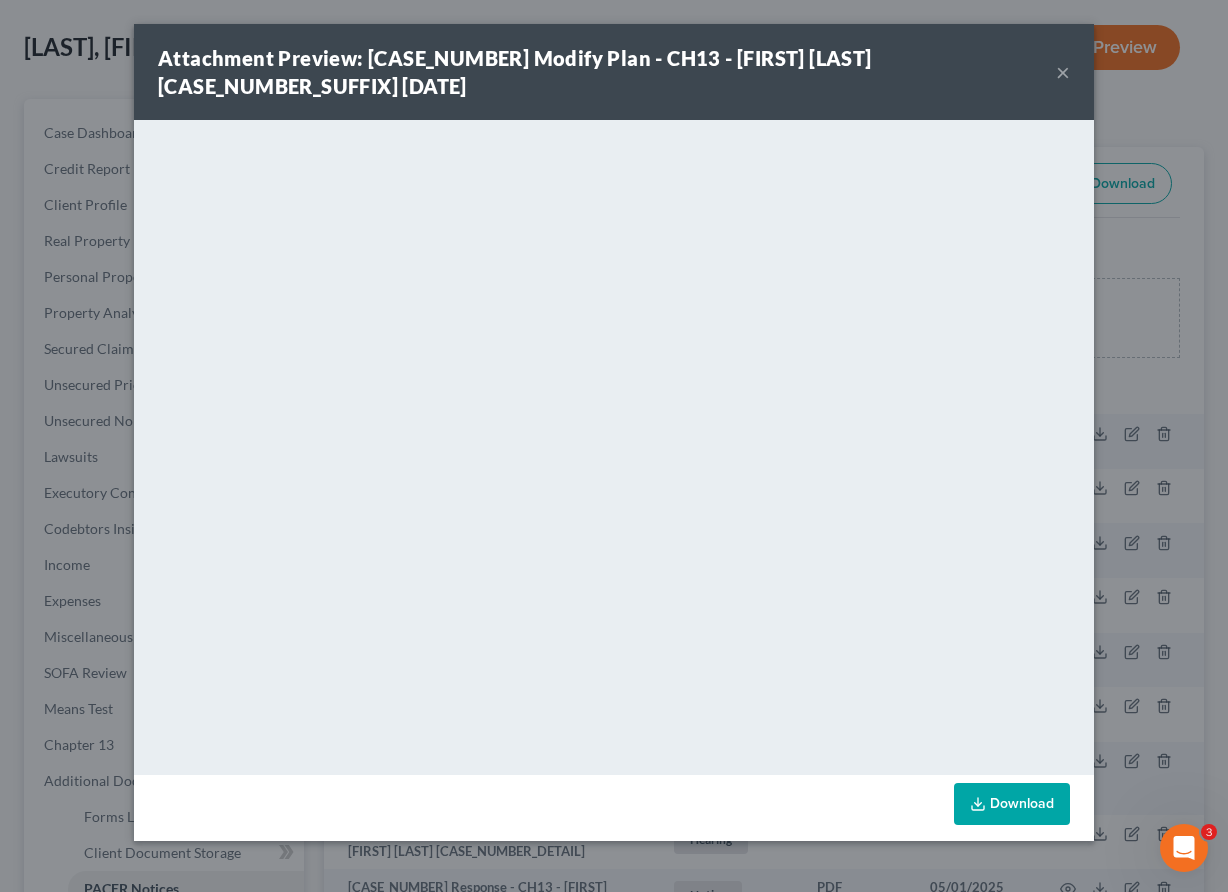 click on "×" at bounding box center [1063, 72] 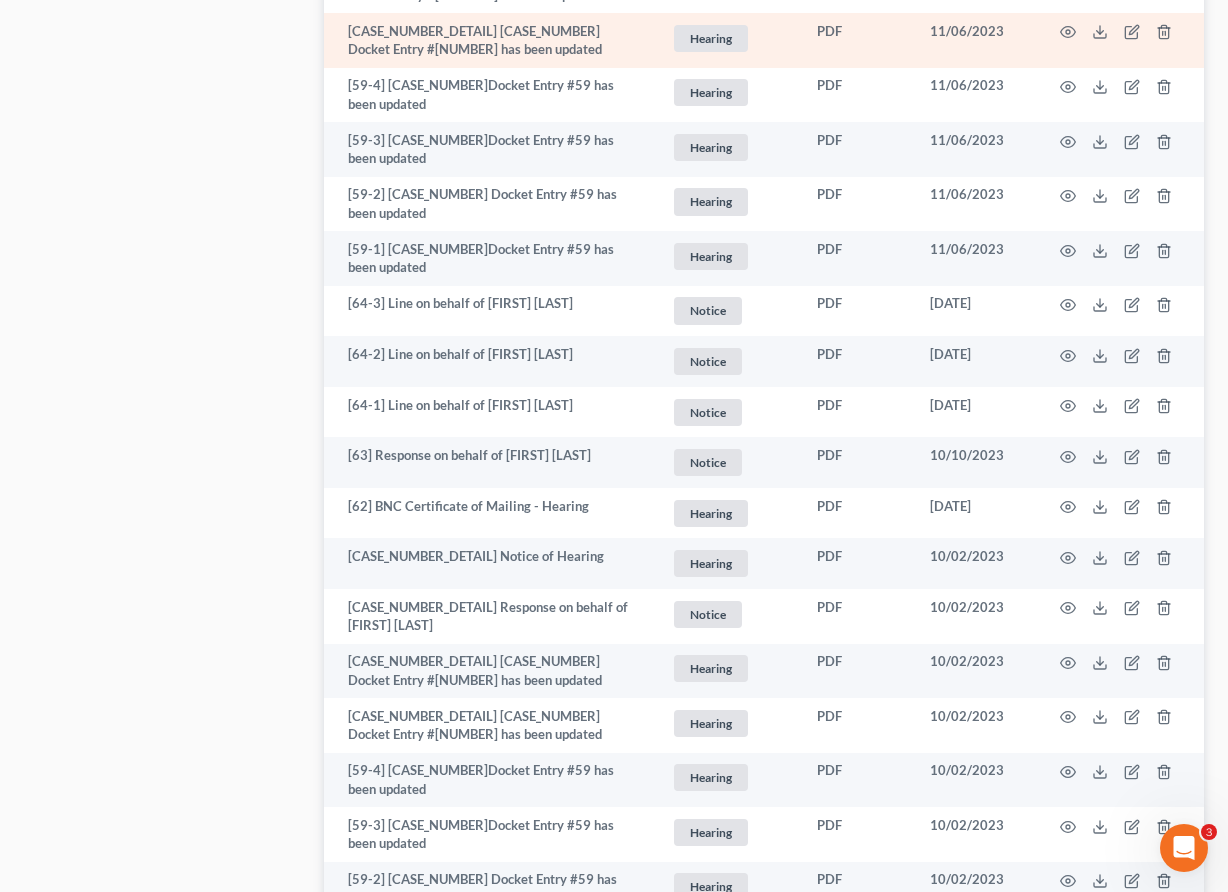 scroll, scrollTop: 1519, scrollLeft: 0, axis: vertical 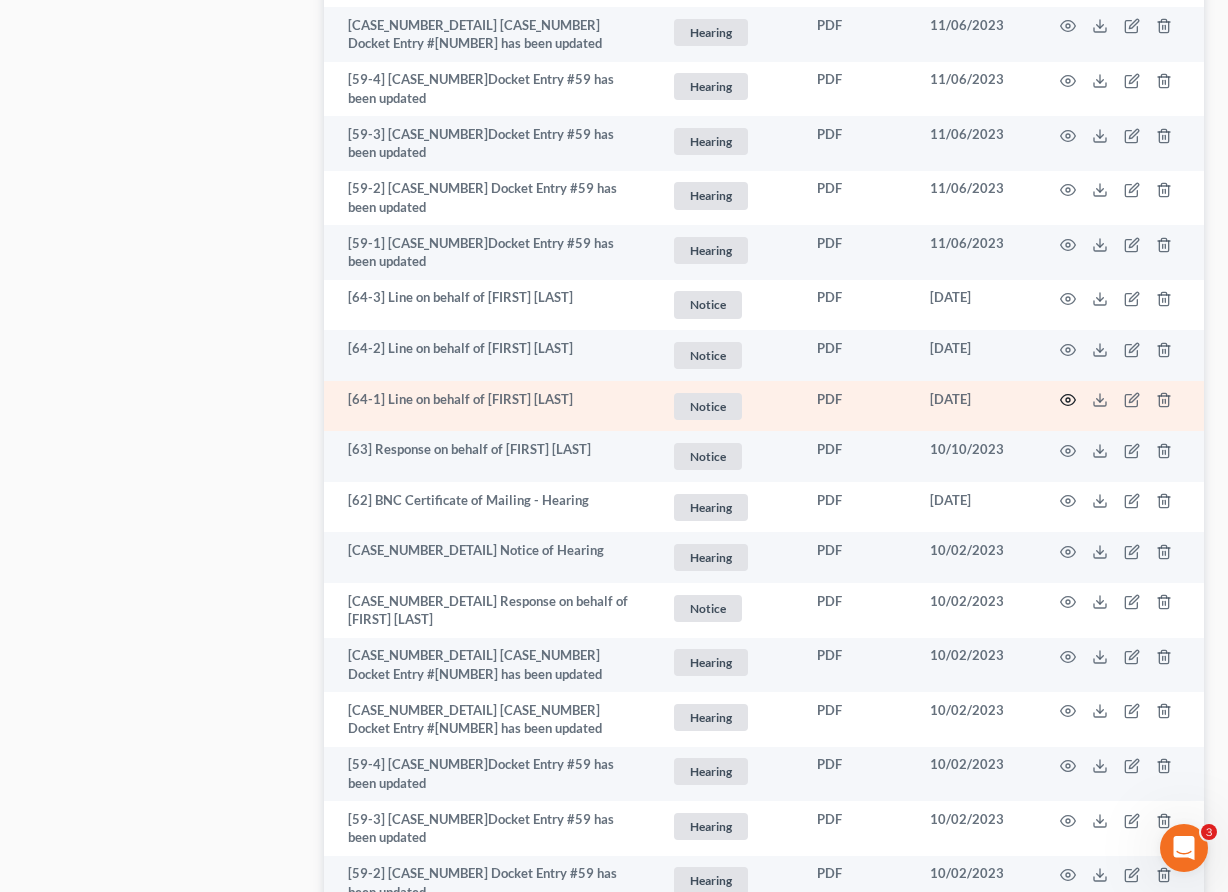 click 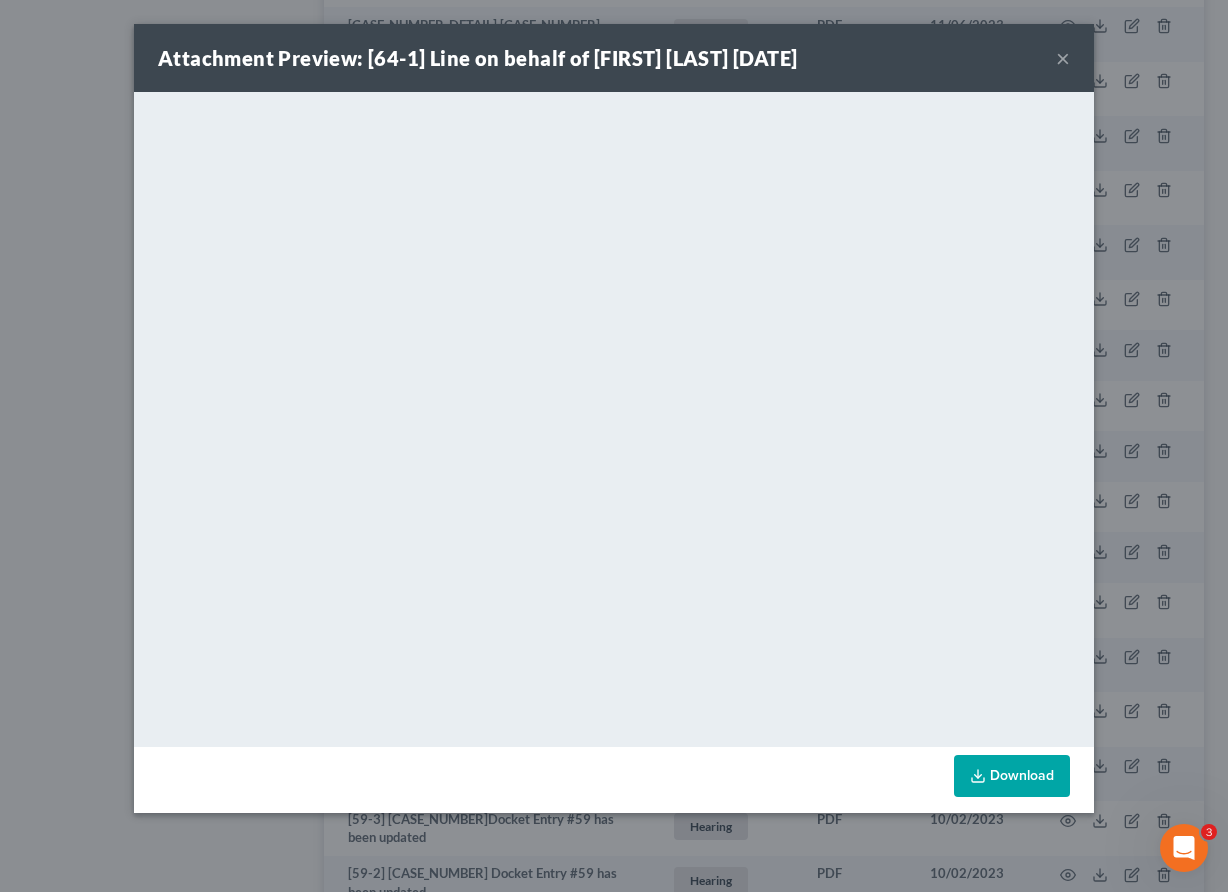 click on "×" at bounding box center [1063, 58] 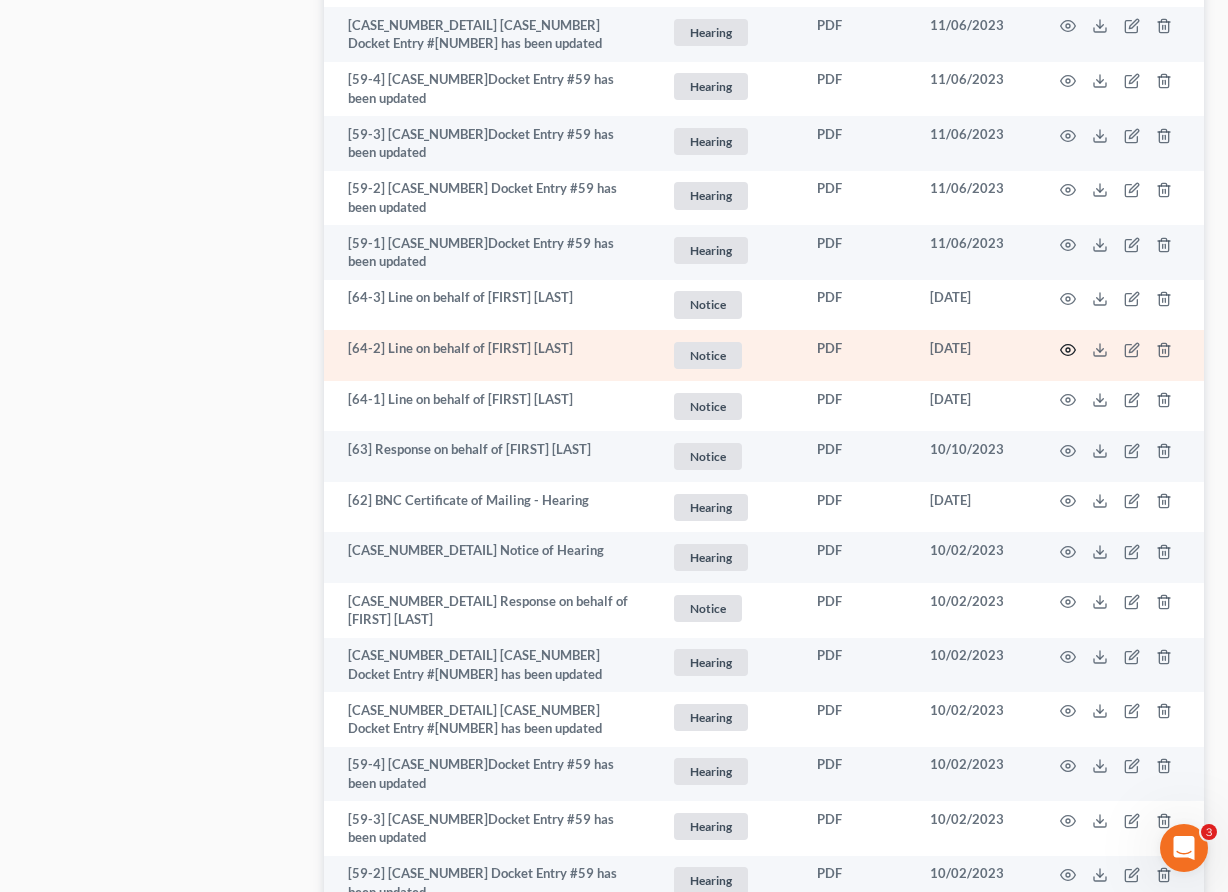click 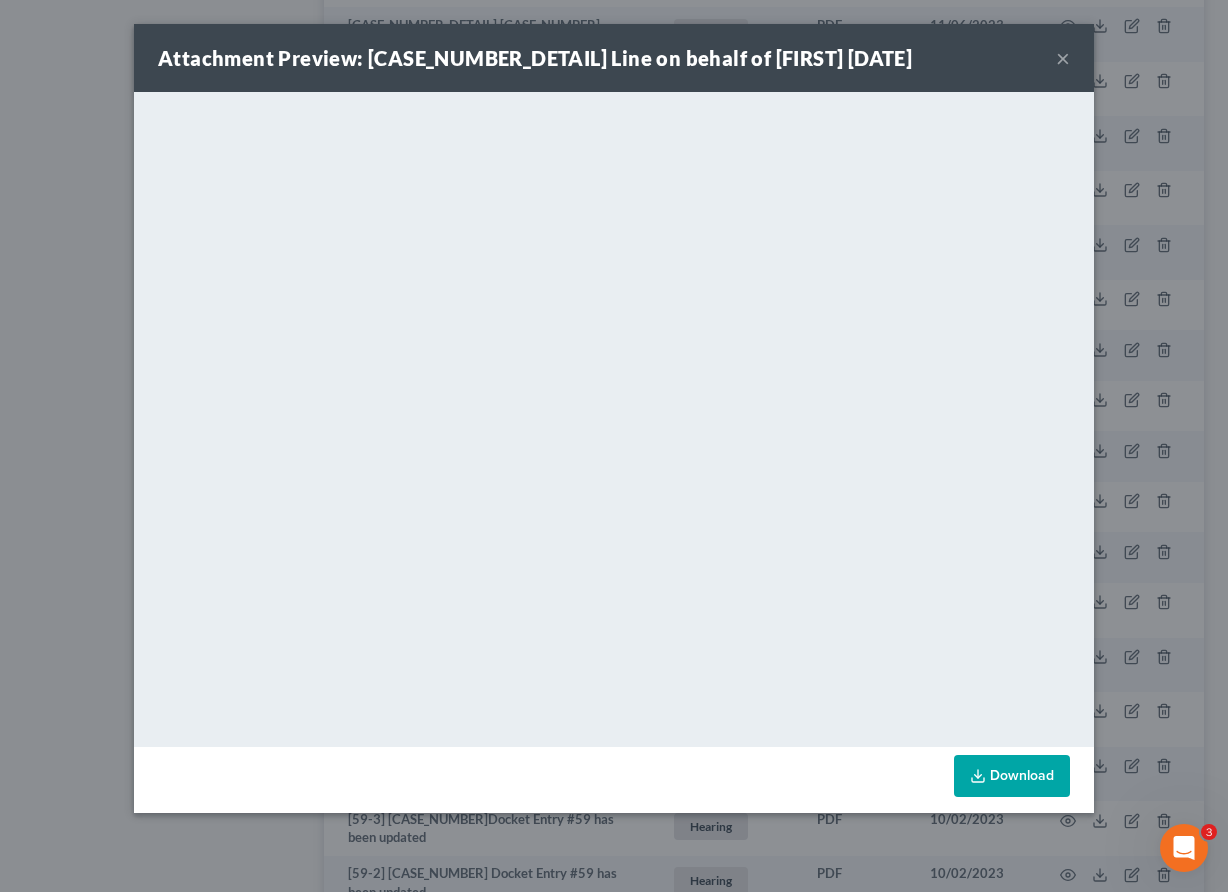 click on "×" at bounding box center [1063, 58] 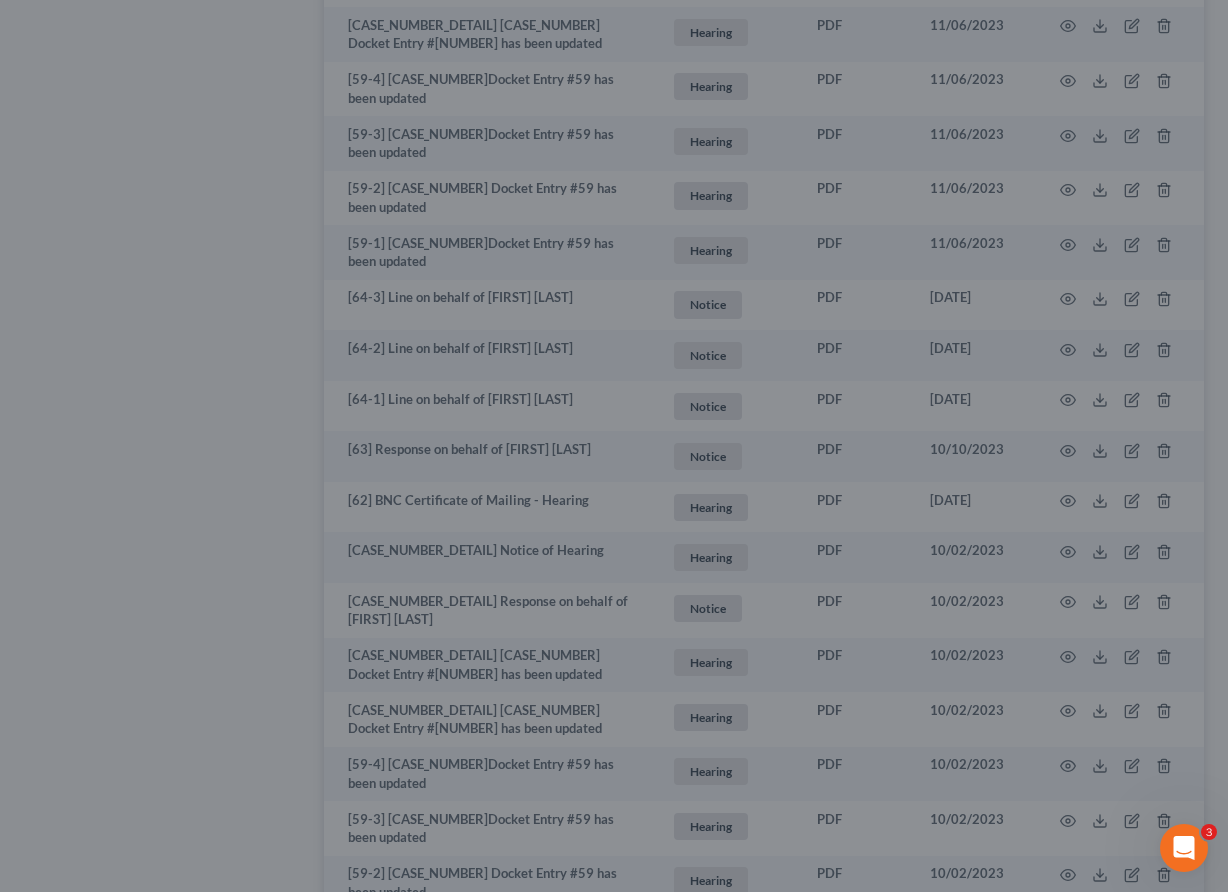 click on "Attachment Preview: [CASE_NUMBER_DETAIL] Line on behalf of [FIRST] [DATE] Click here to open in a new window." at bounding box center [614, 446] 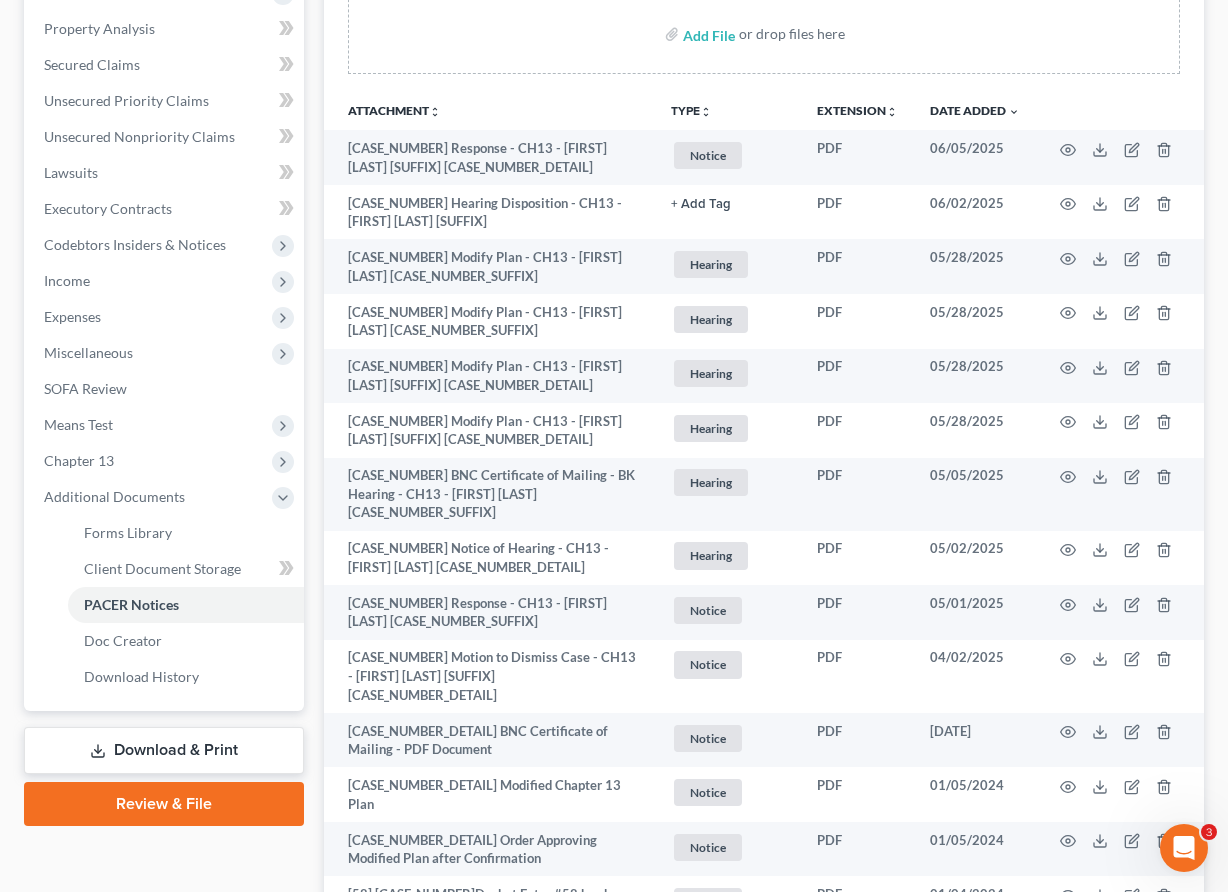 scroll, scrollTop: 385, scrollLeft: 0, axis: vertical 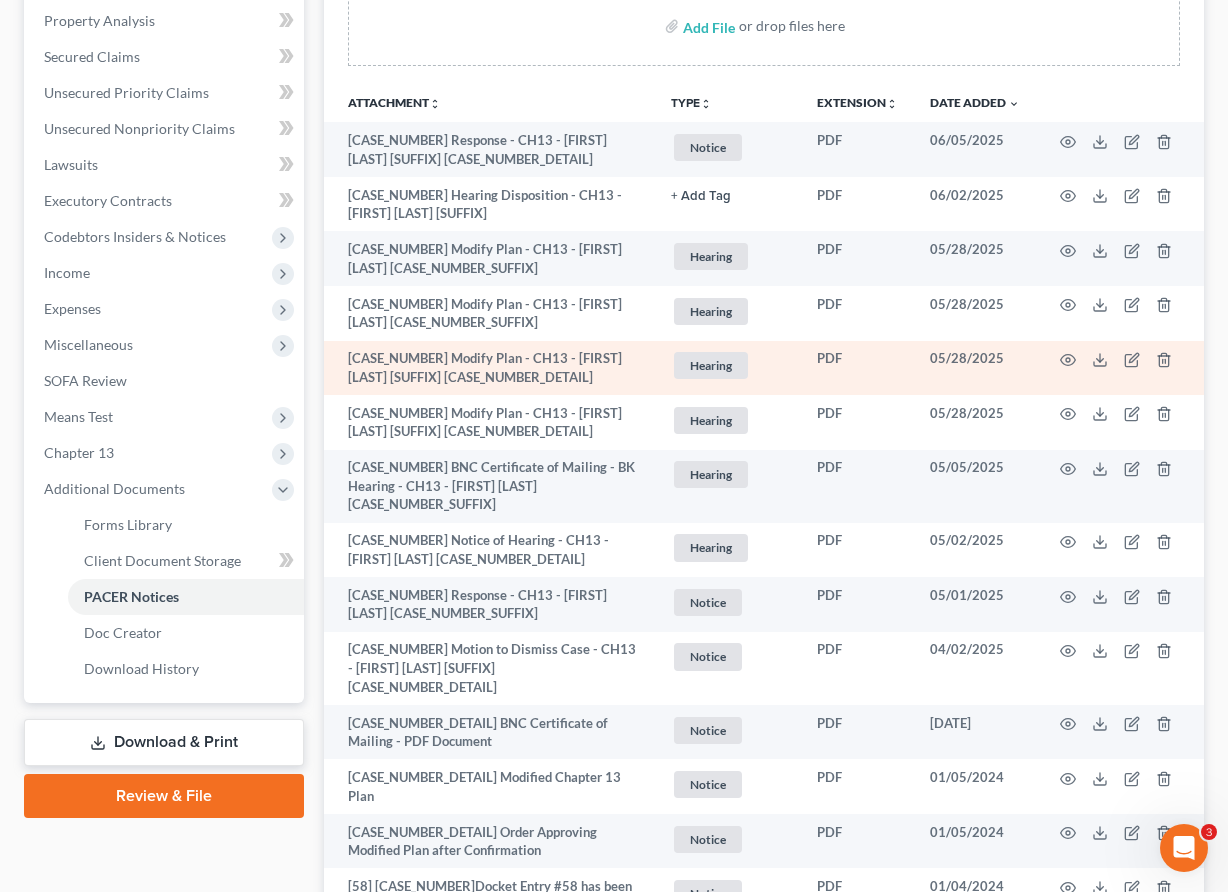 click at bounding box center [1120, 368] 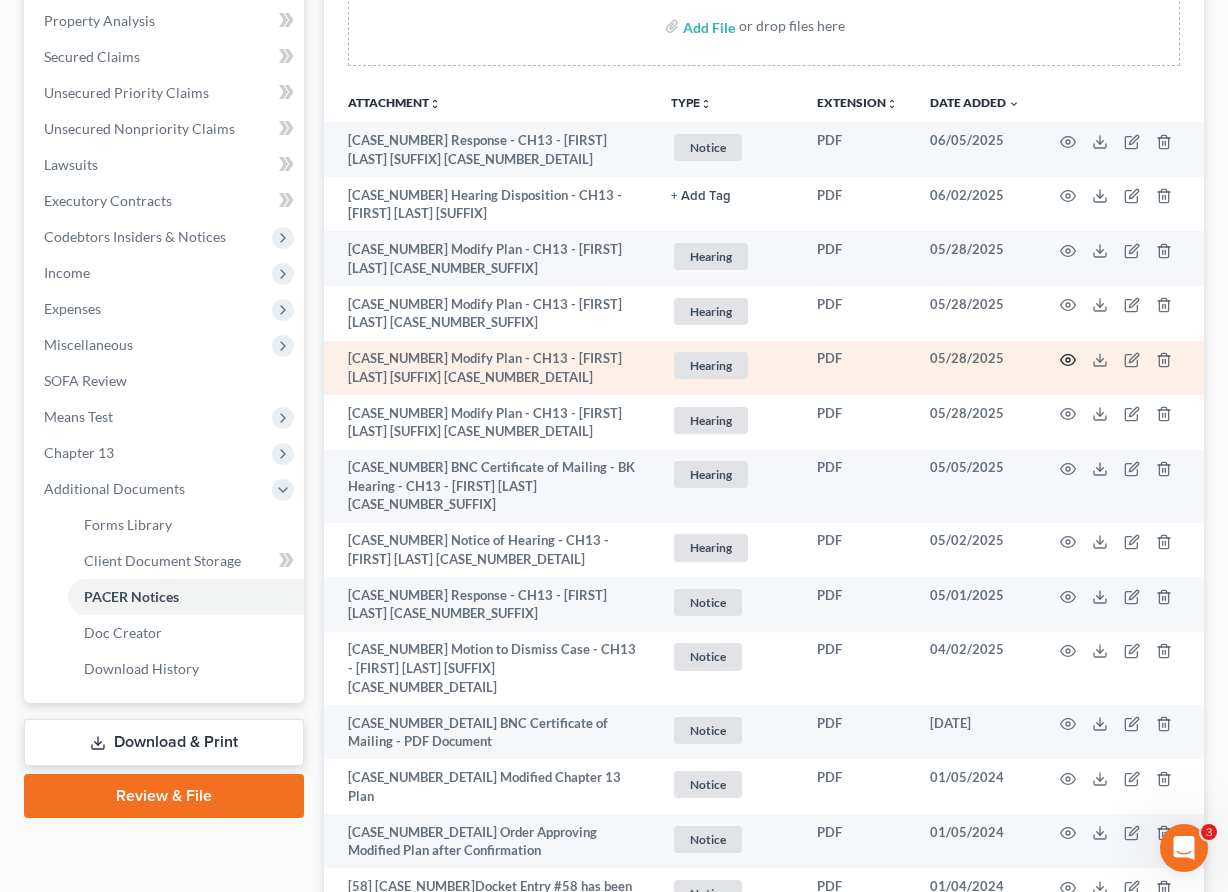 click 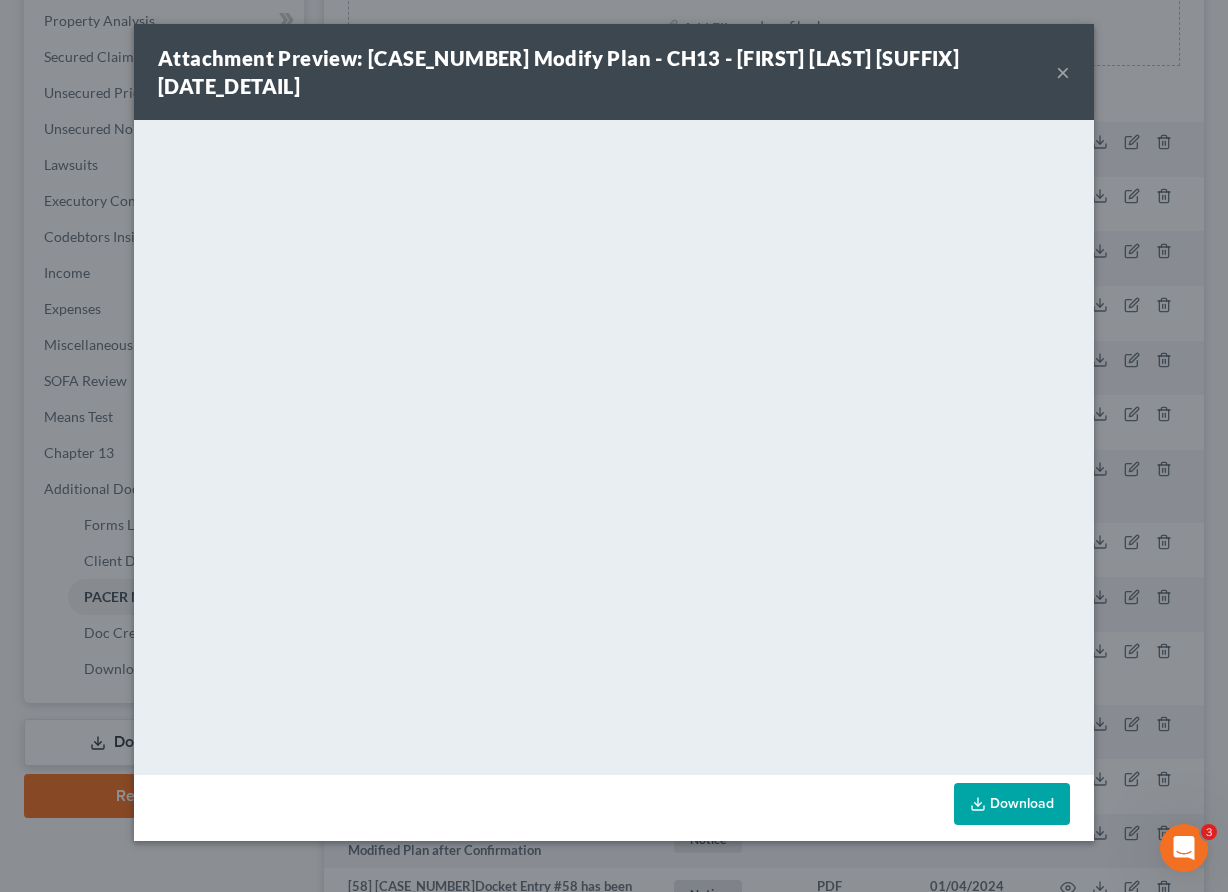 click on "×" at bounding box center [1063, 72] 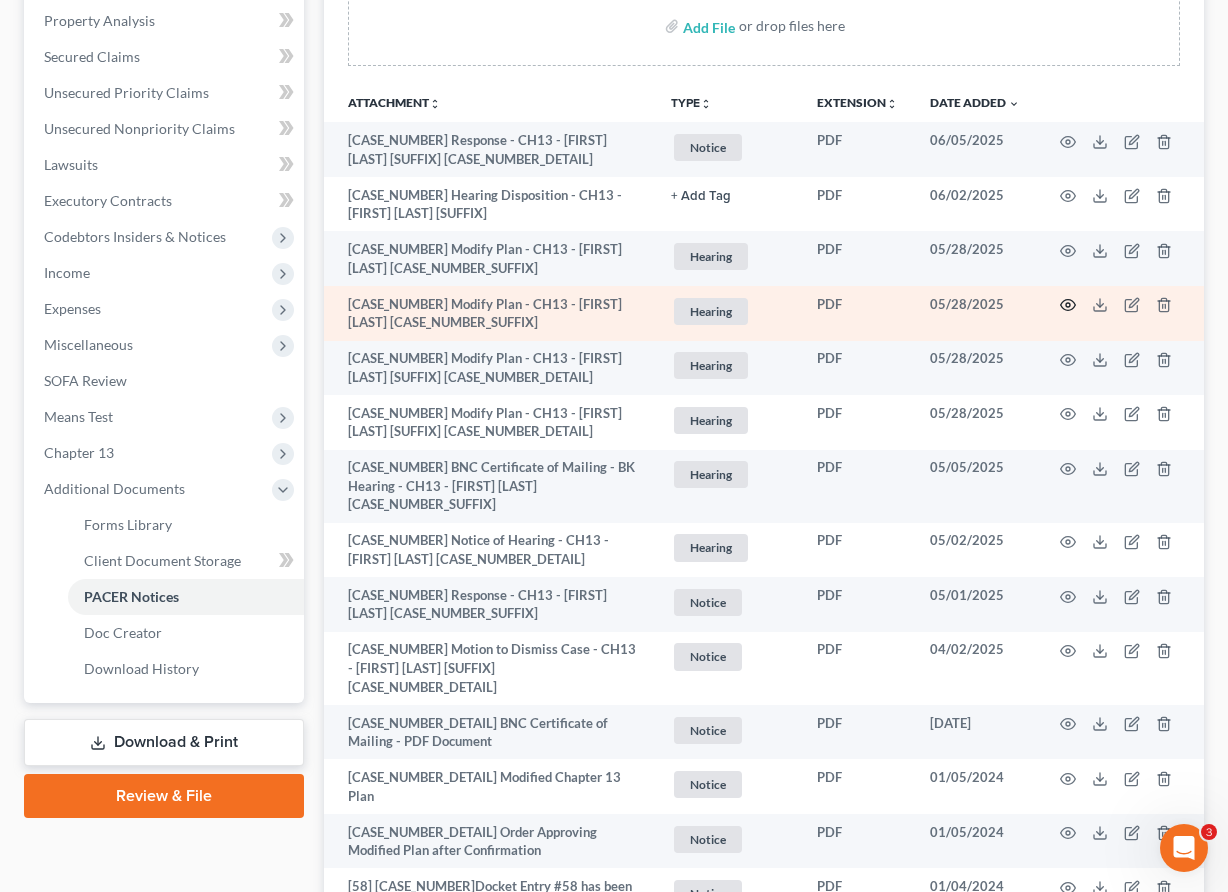 click 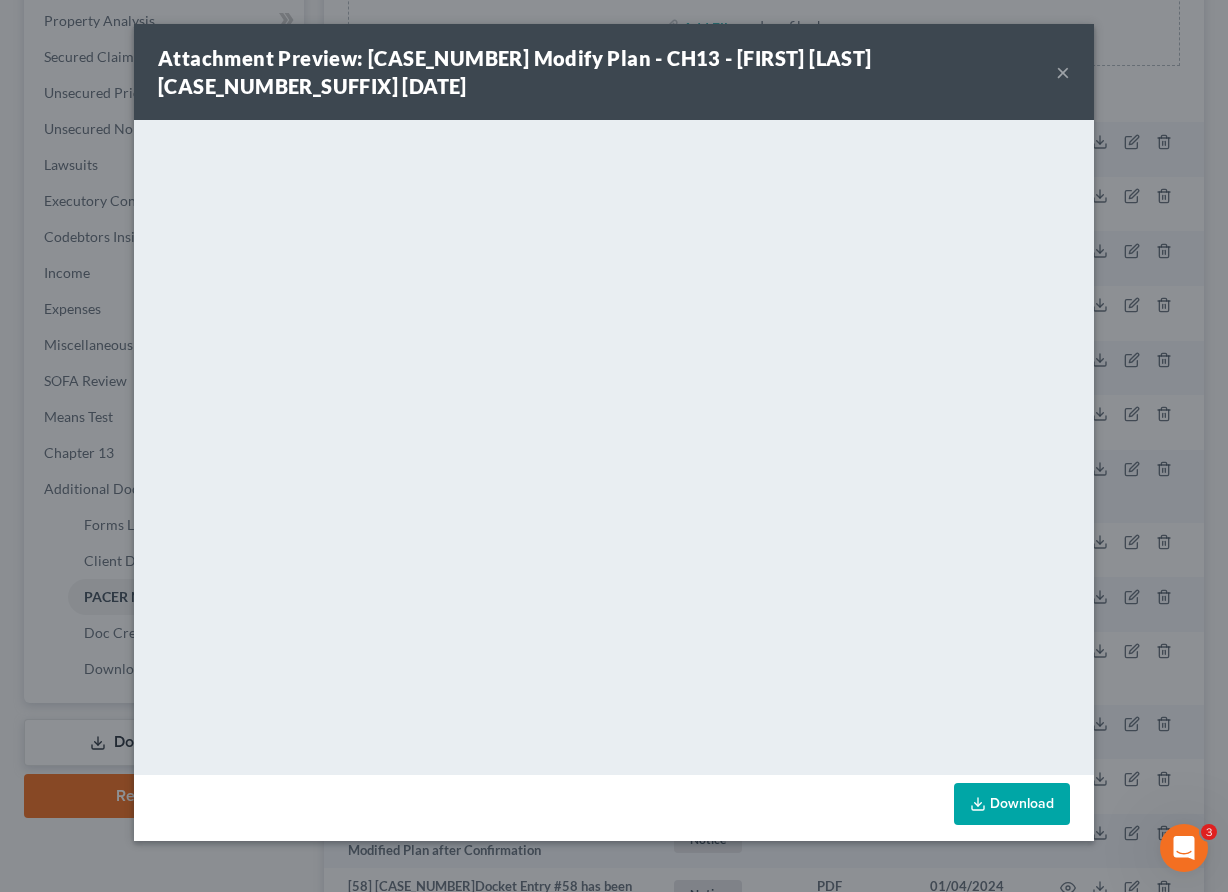 click on "×" at bounding box center [1063, 72] 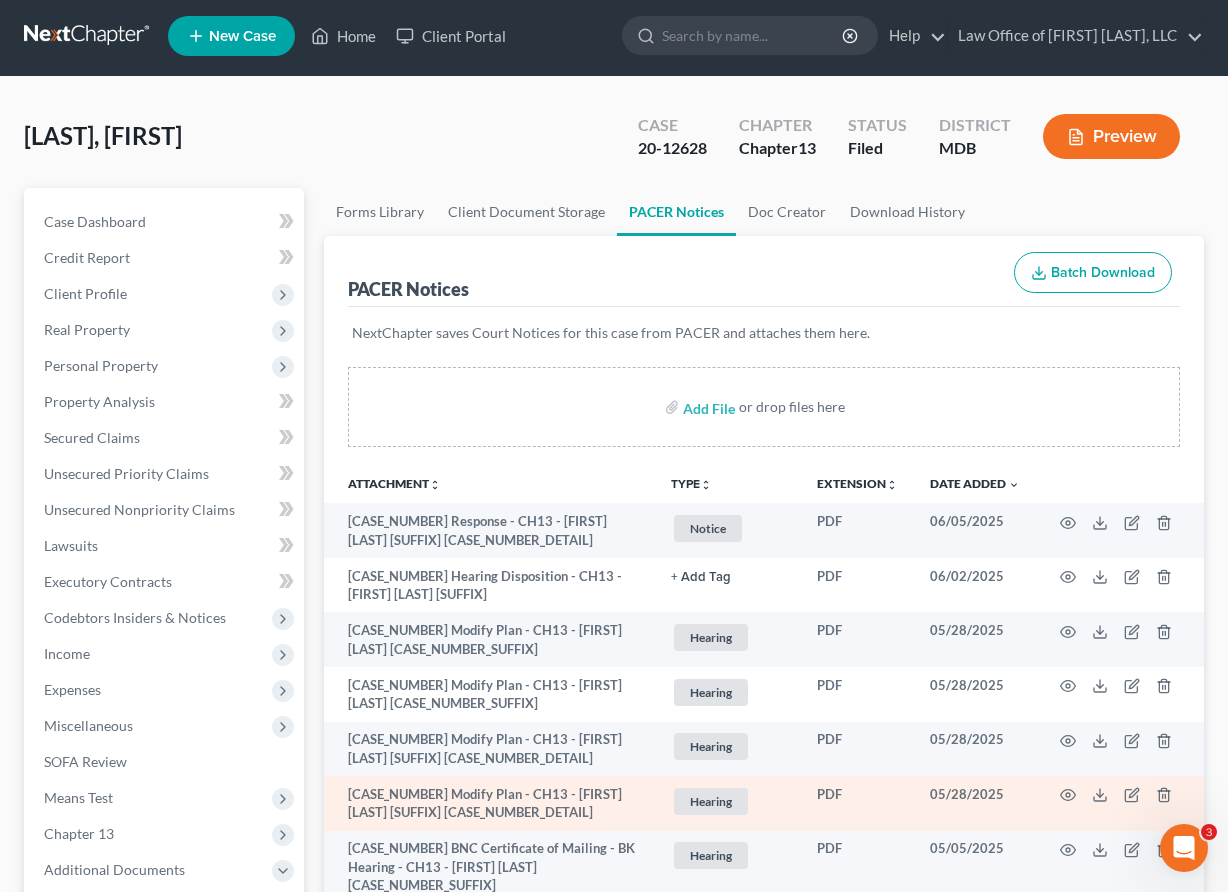scroll, scrollTop: 0, scrollLeft: 0, axis: both 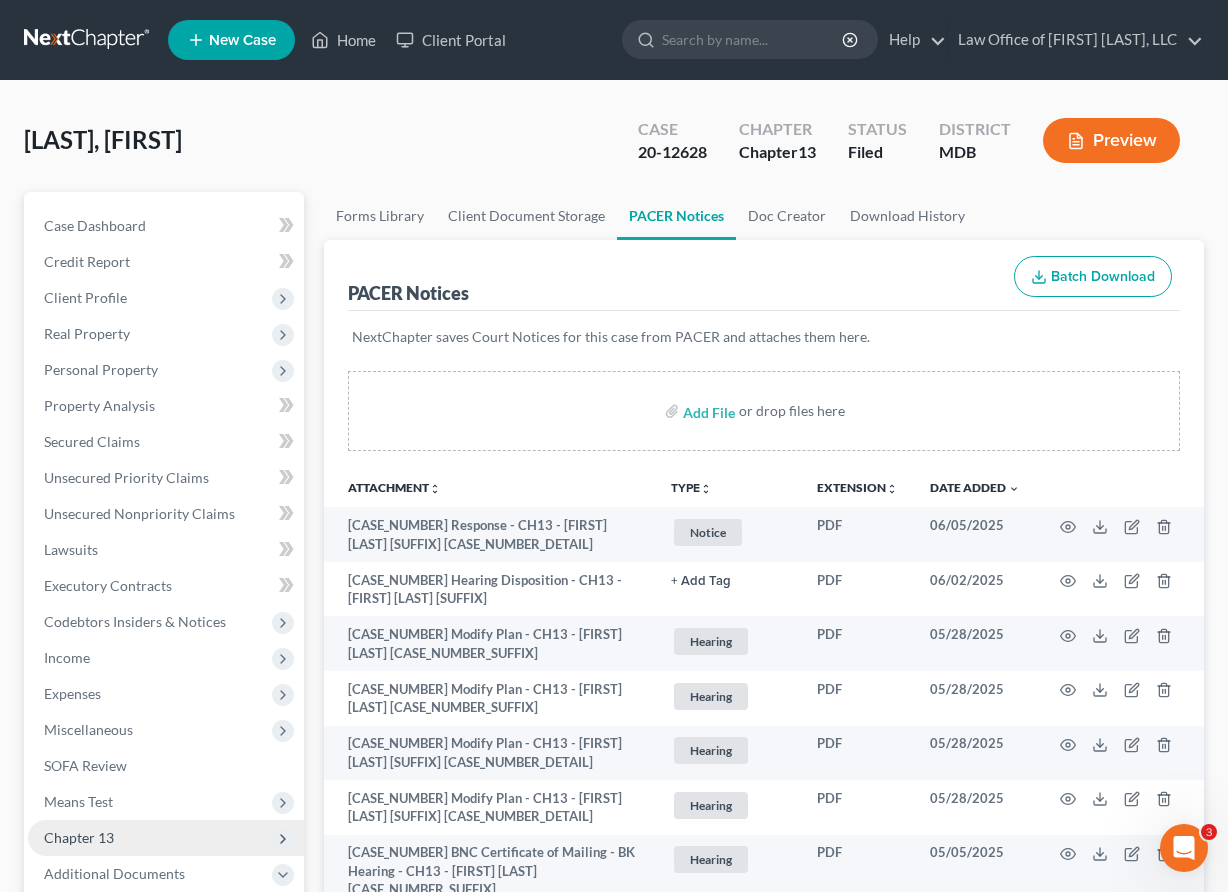 click on "Chapter 13" at bounding box center [79, 837] 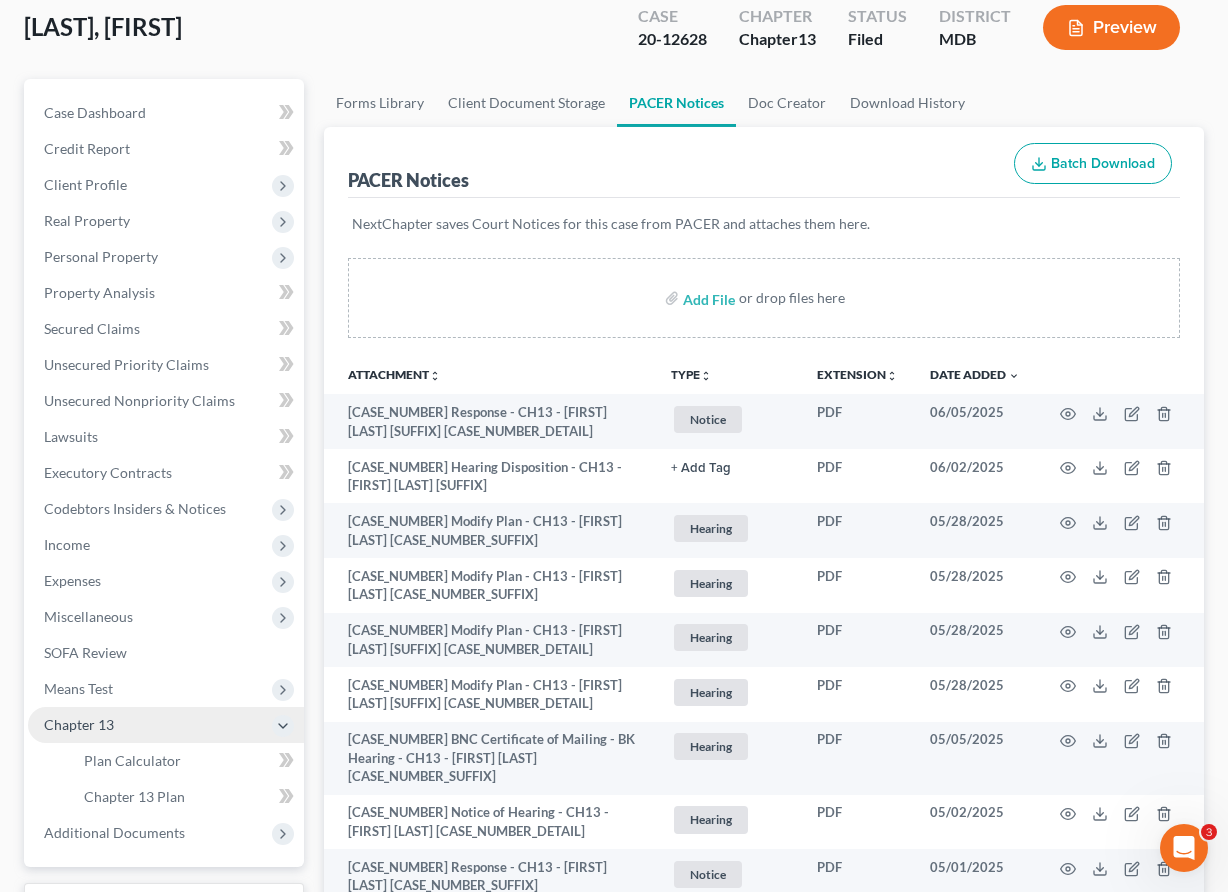 scroll, scrollTop: 142, scrollLeft: 0, axis: vertical 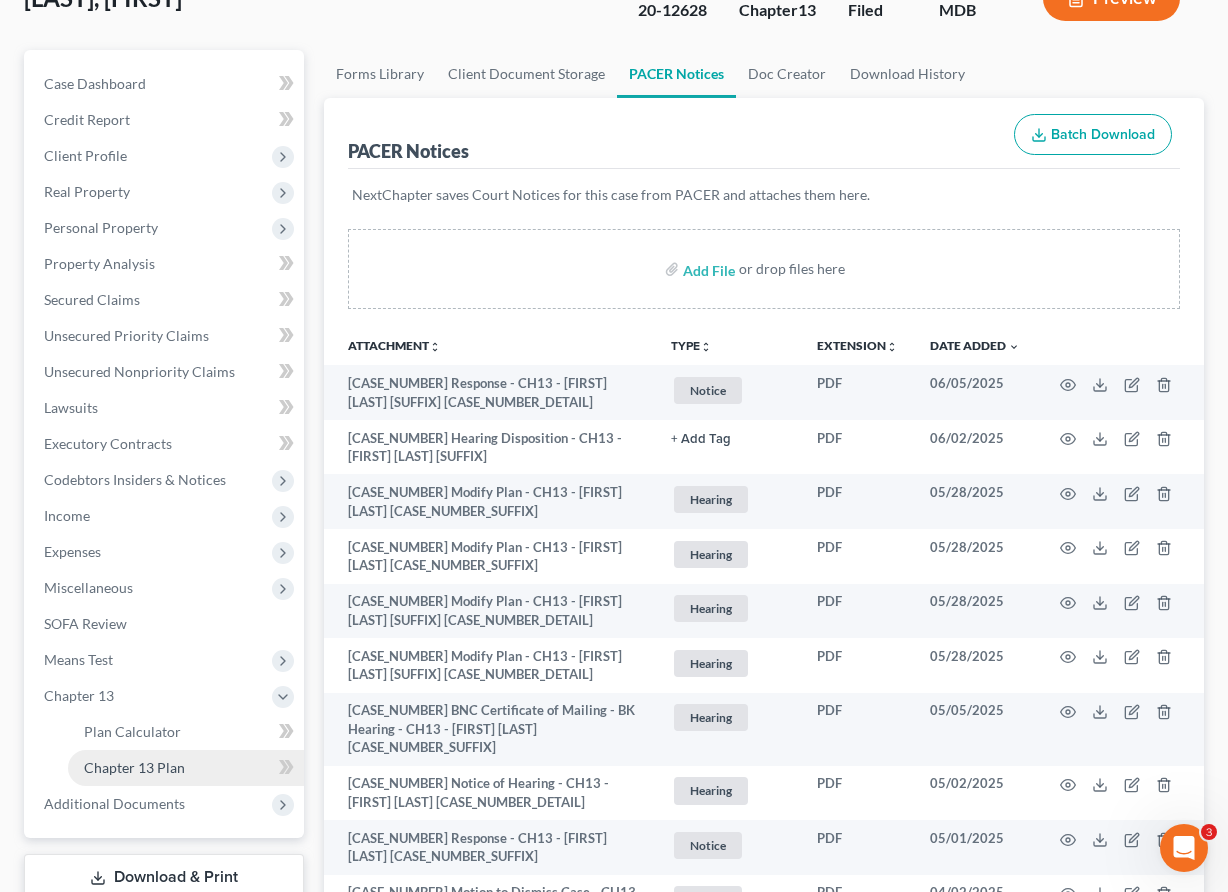 click on "Chapter 13 Plan" at bounding box center (134, 767) 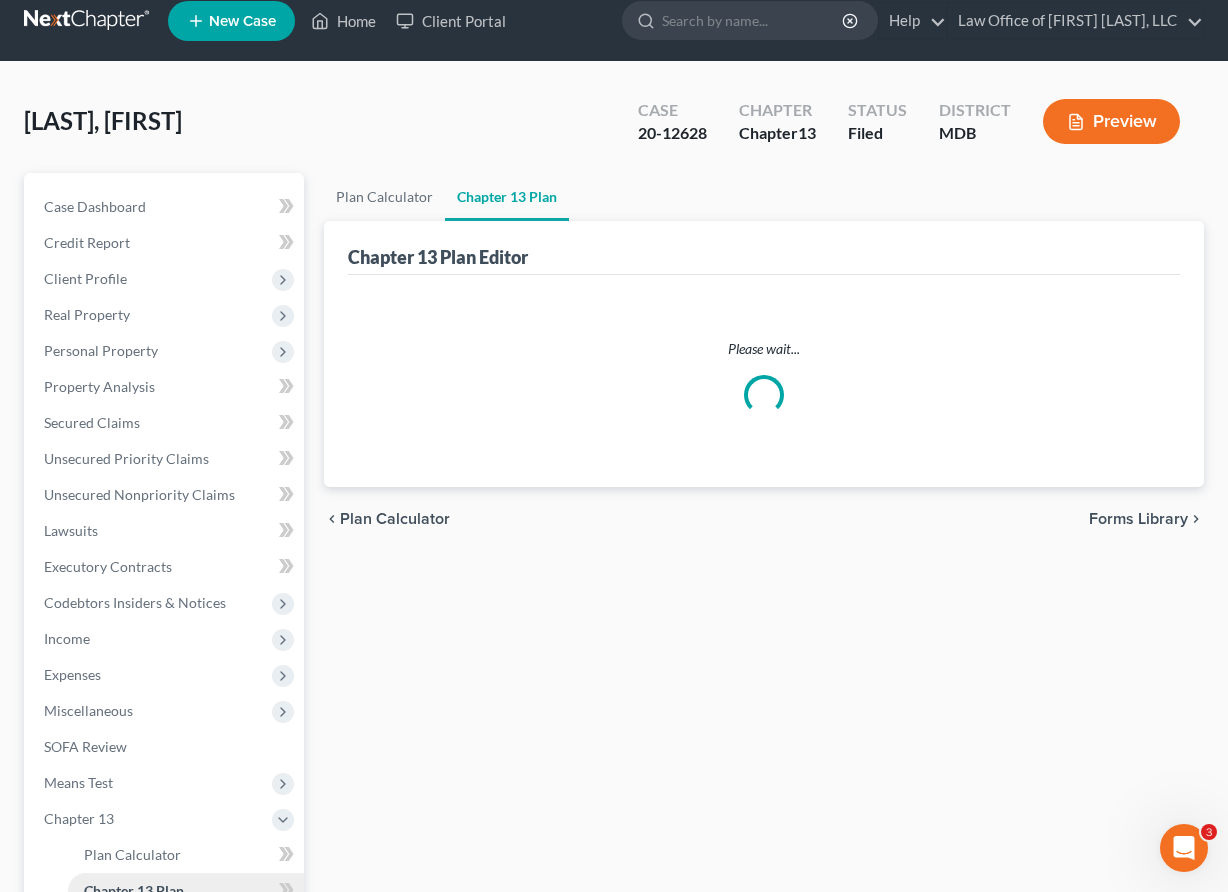 scroll, scrollTop: 0, scrollLeft: 0, axis: both 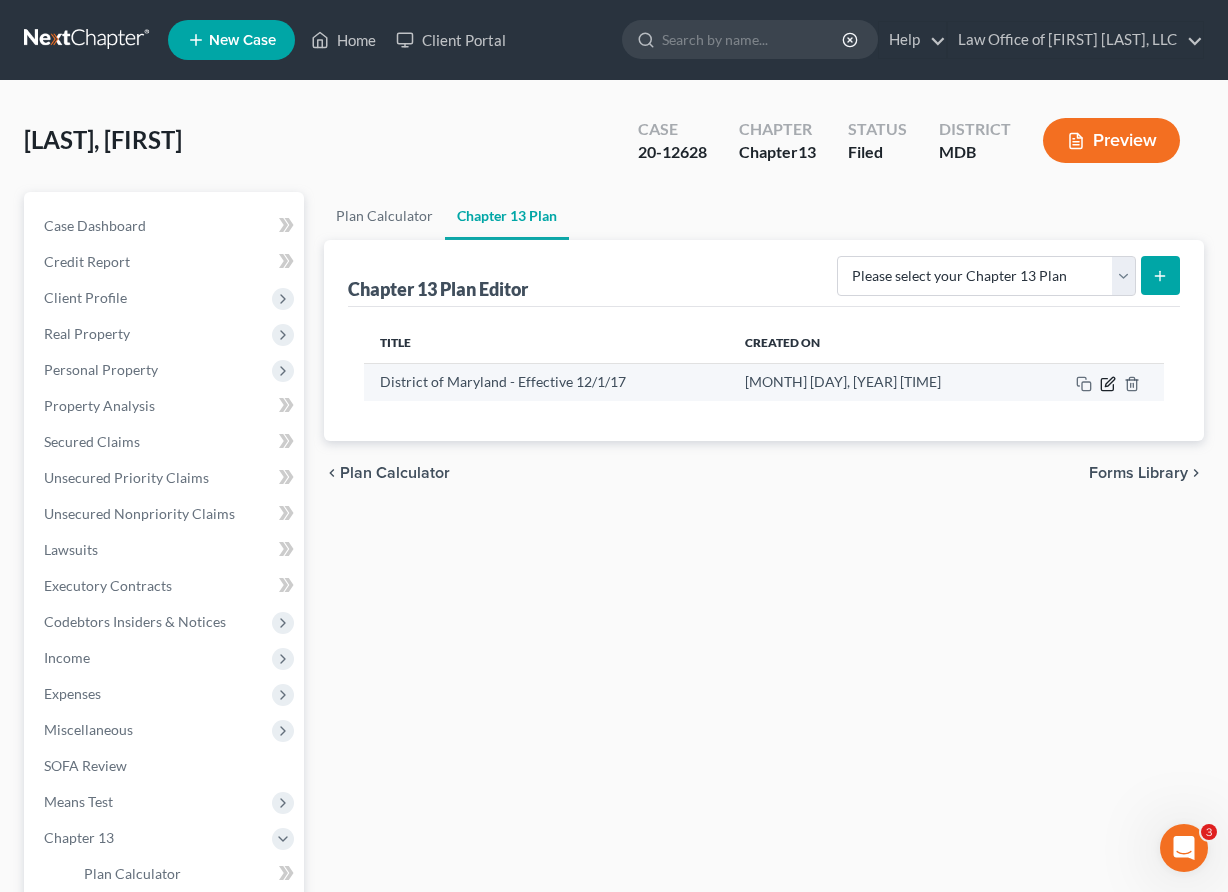 click 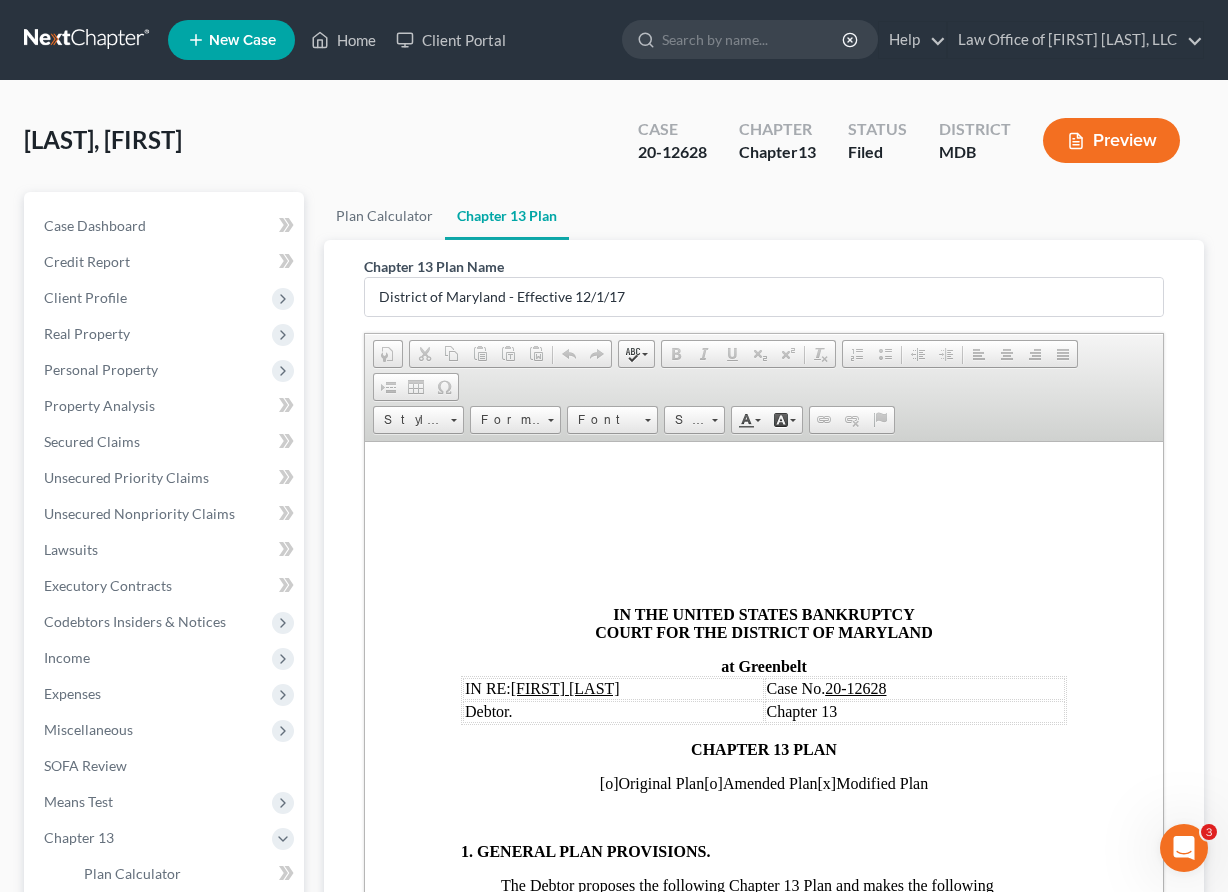 scroll, scrollTop: 0, scrollLeft: 0, axis: both 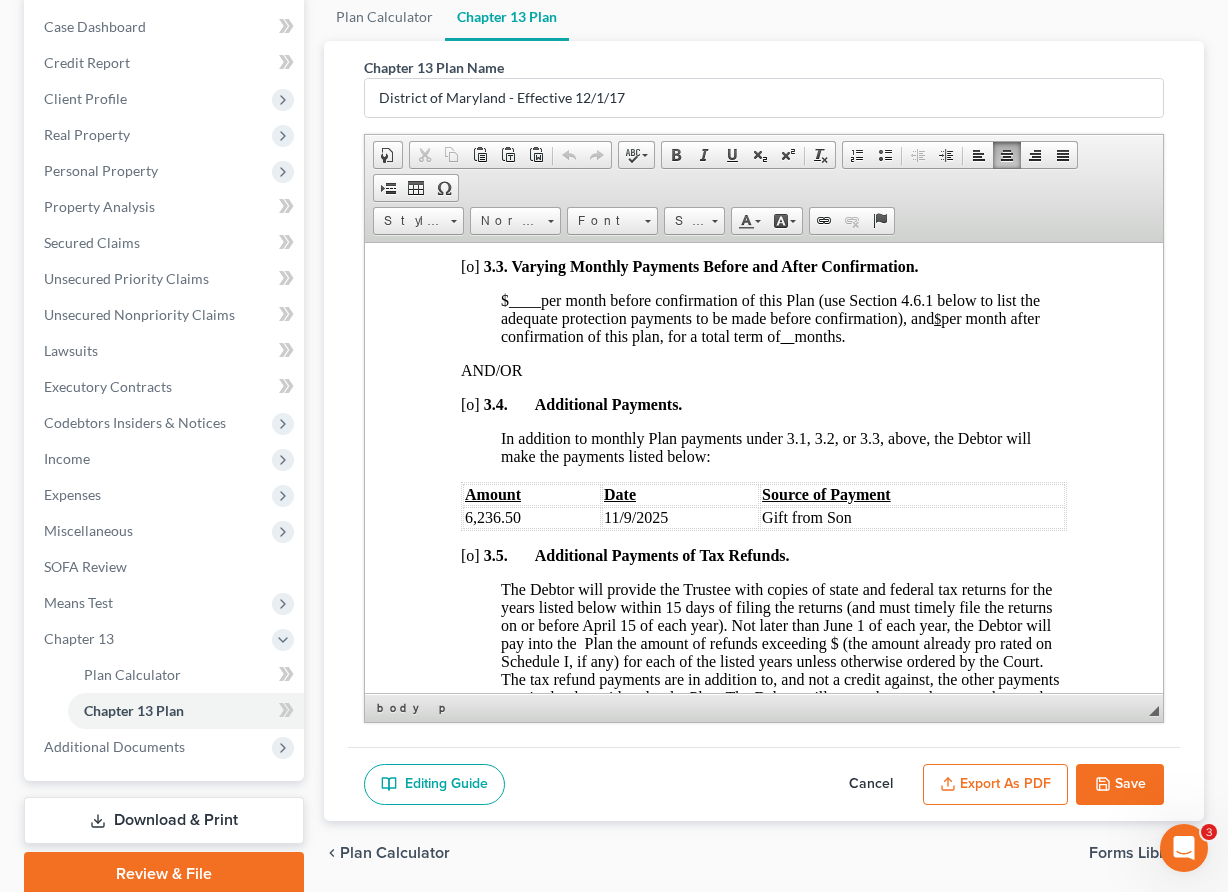click on "[o]" at bounding box center [470, 403] 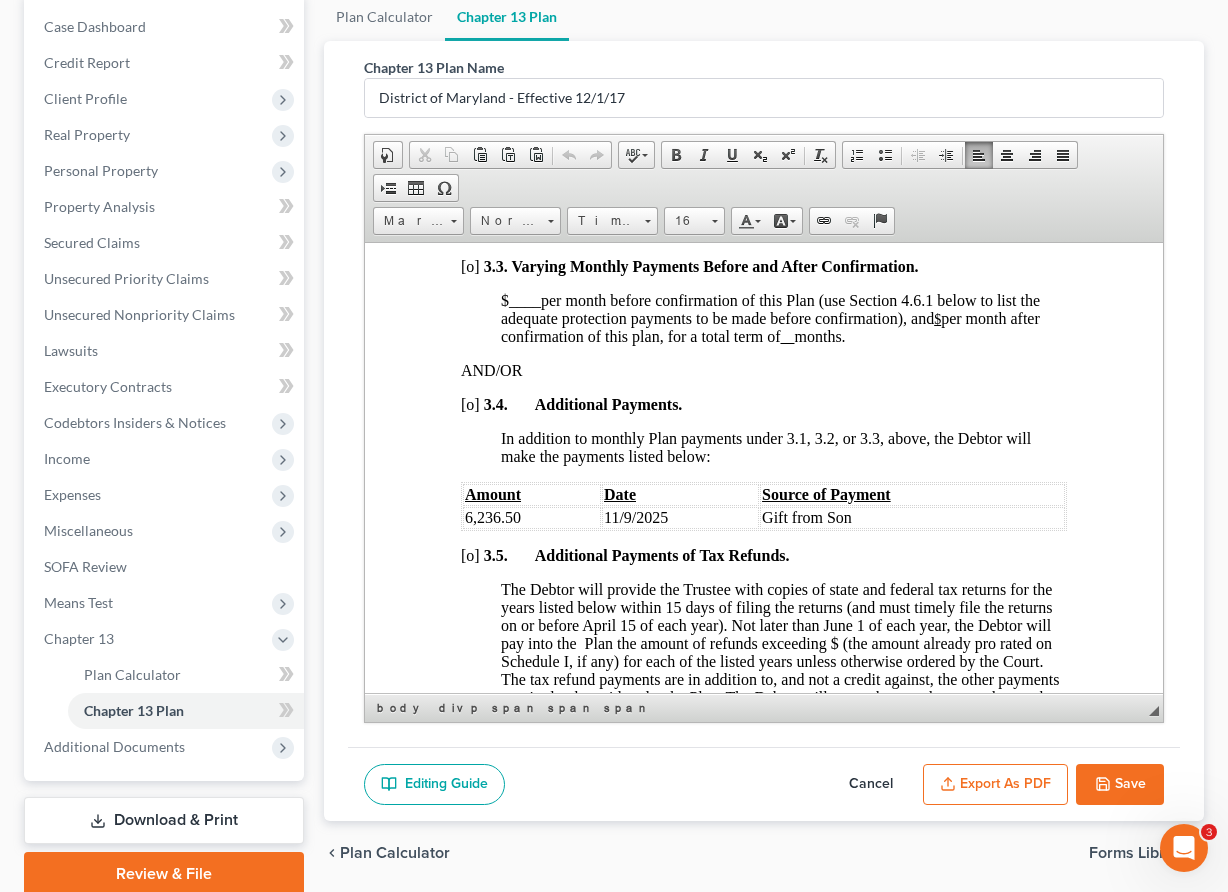 type 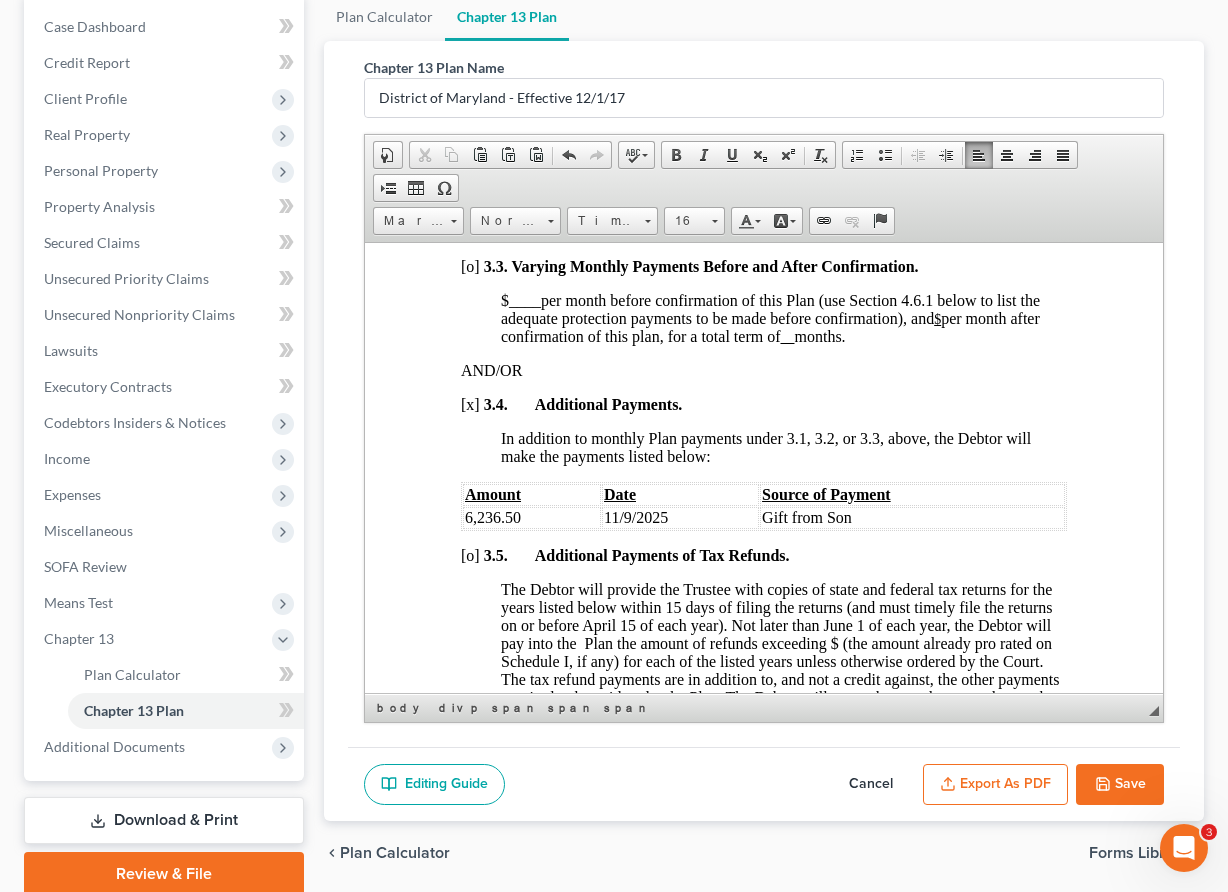 click 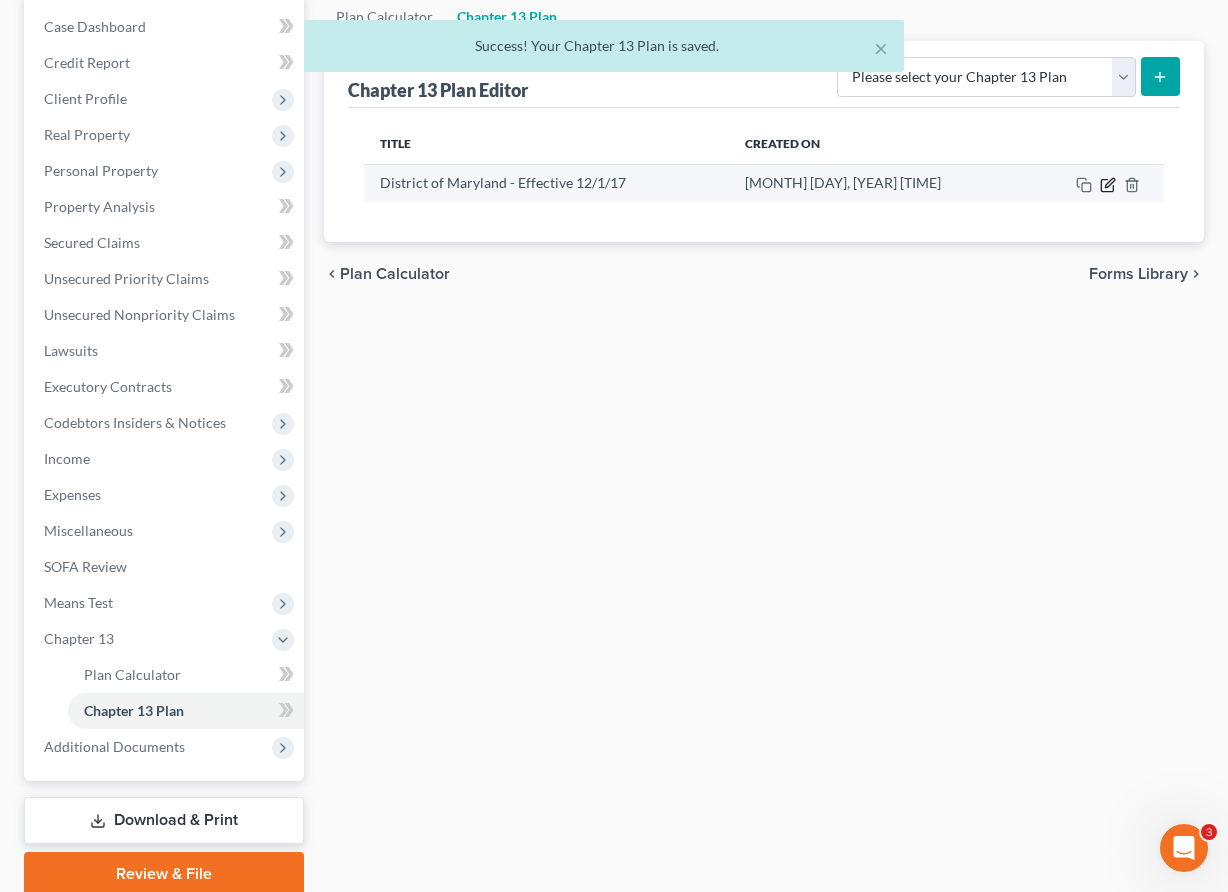 click 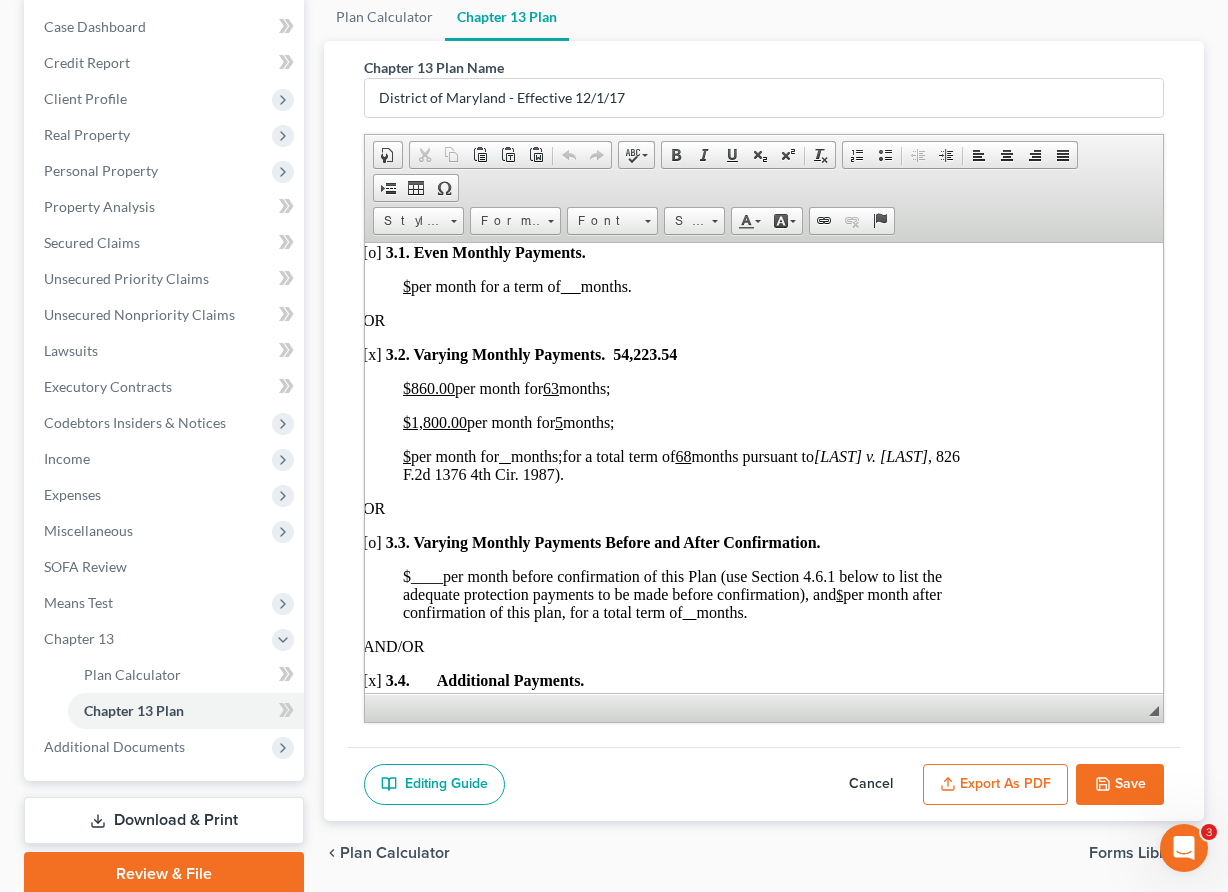 scroll, scrollTop: 1558, scrollLeft: 124, axis: both 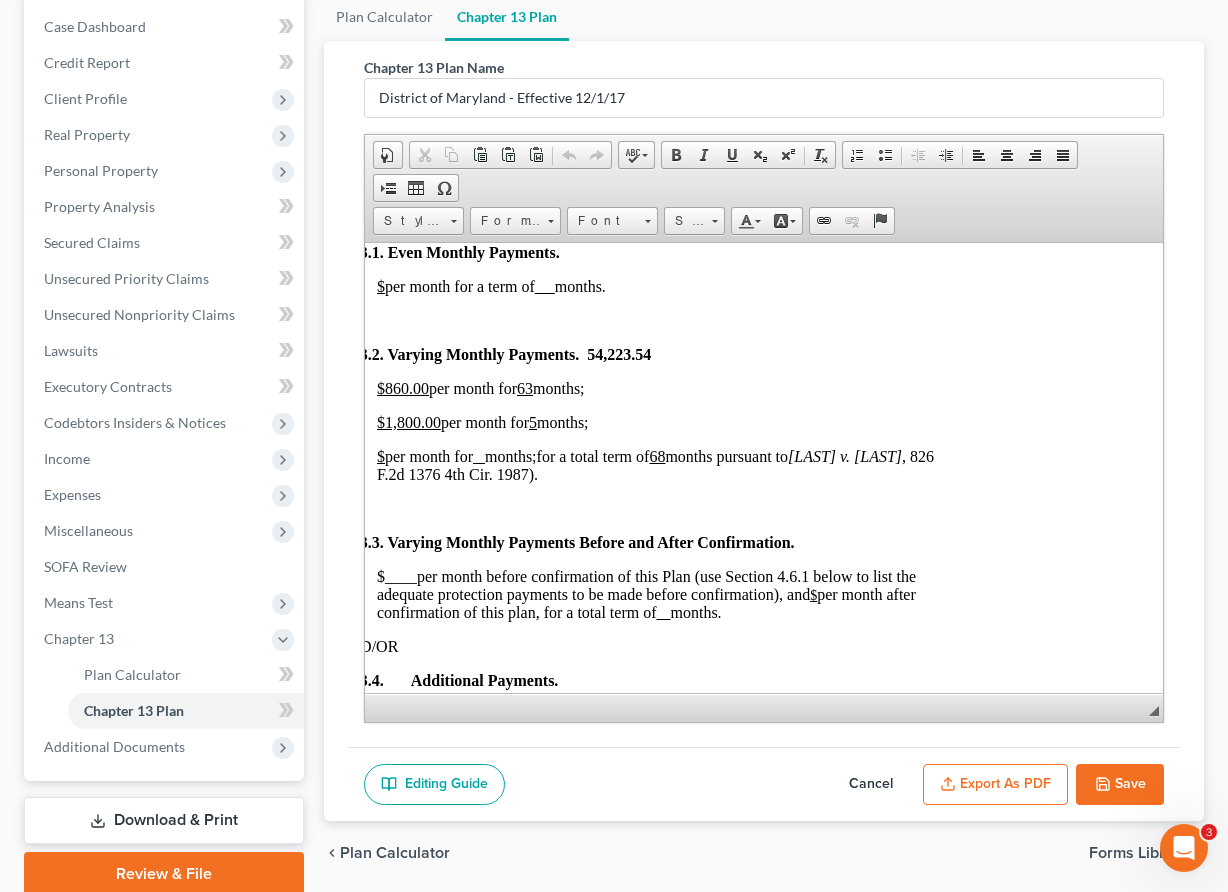 click on "for a total term of 68 months pursuant to West v. Costen , 826 F.2d 1376 4th Cir. 1987)." at bounding box center [655, 464] 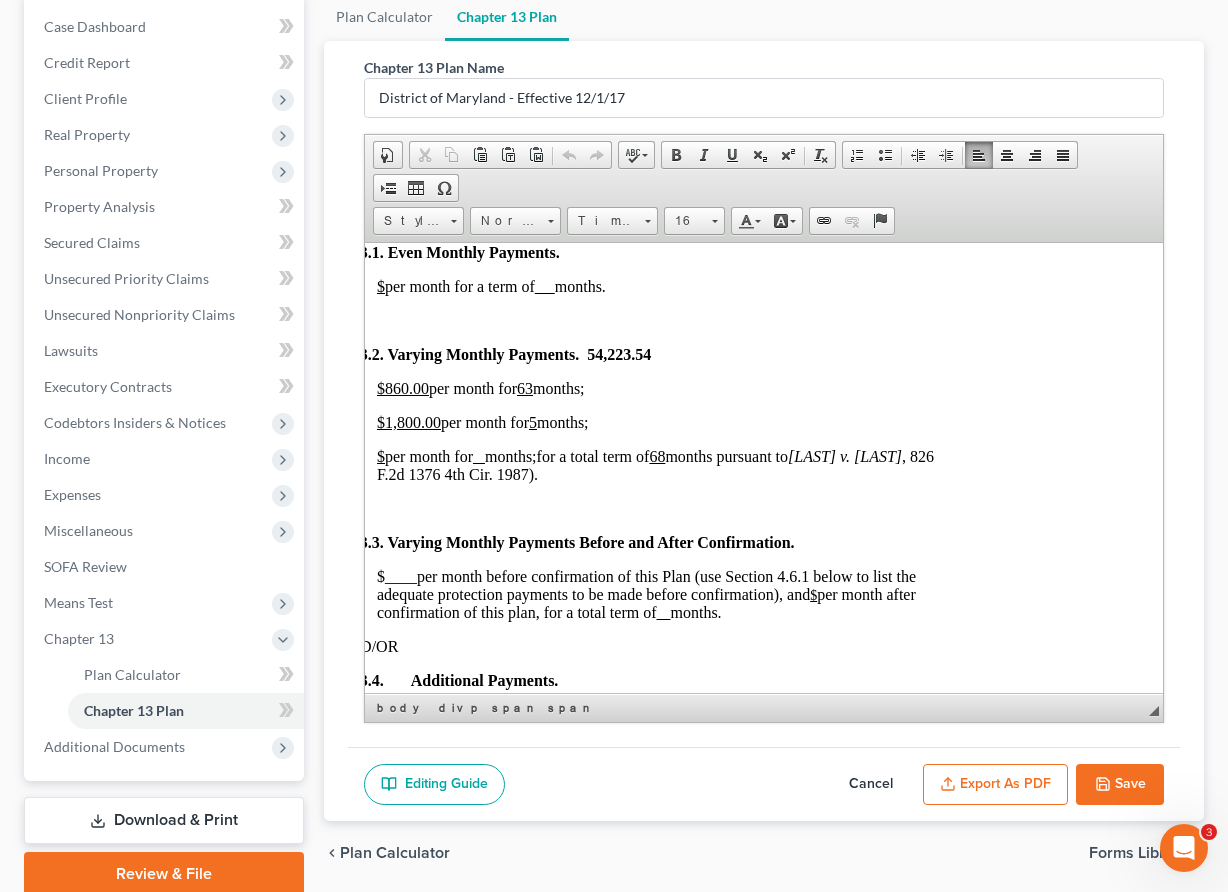 type 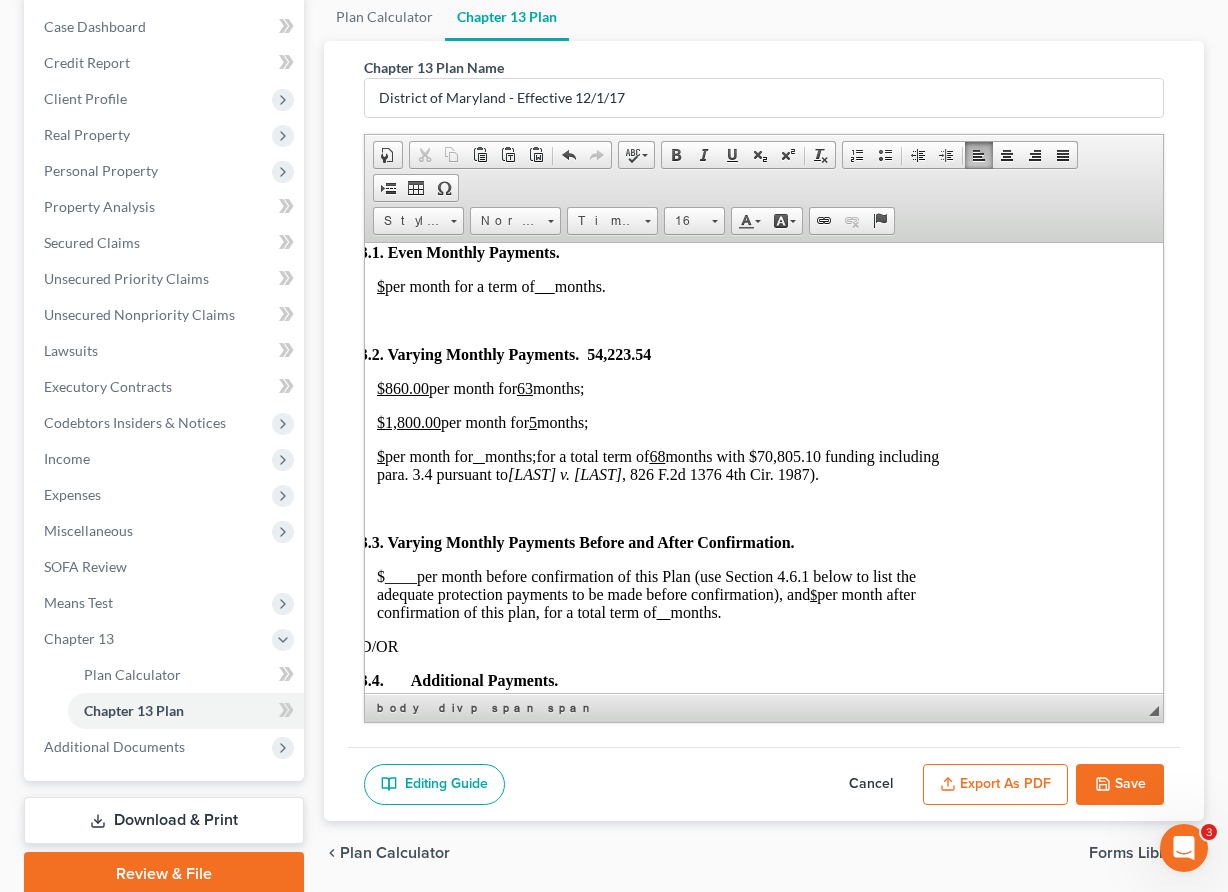 click on "for a total term of 68 months with $70,805.10 funding including para. 3.4 pursuant to West v. Costen , 826 F.2d 1376 4th Cir. 1987)." at bounding box center (658, 464) 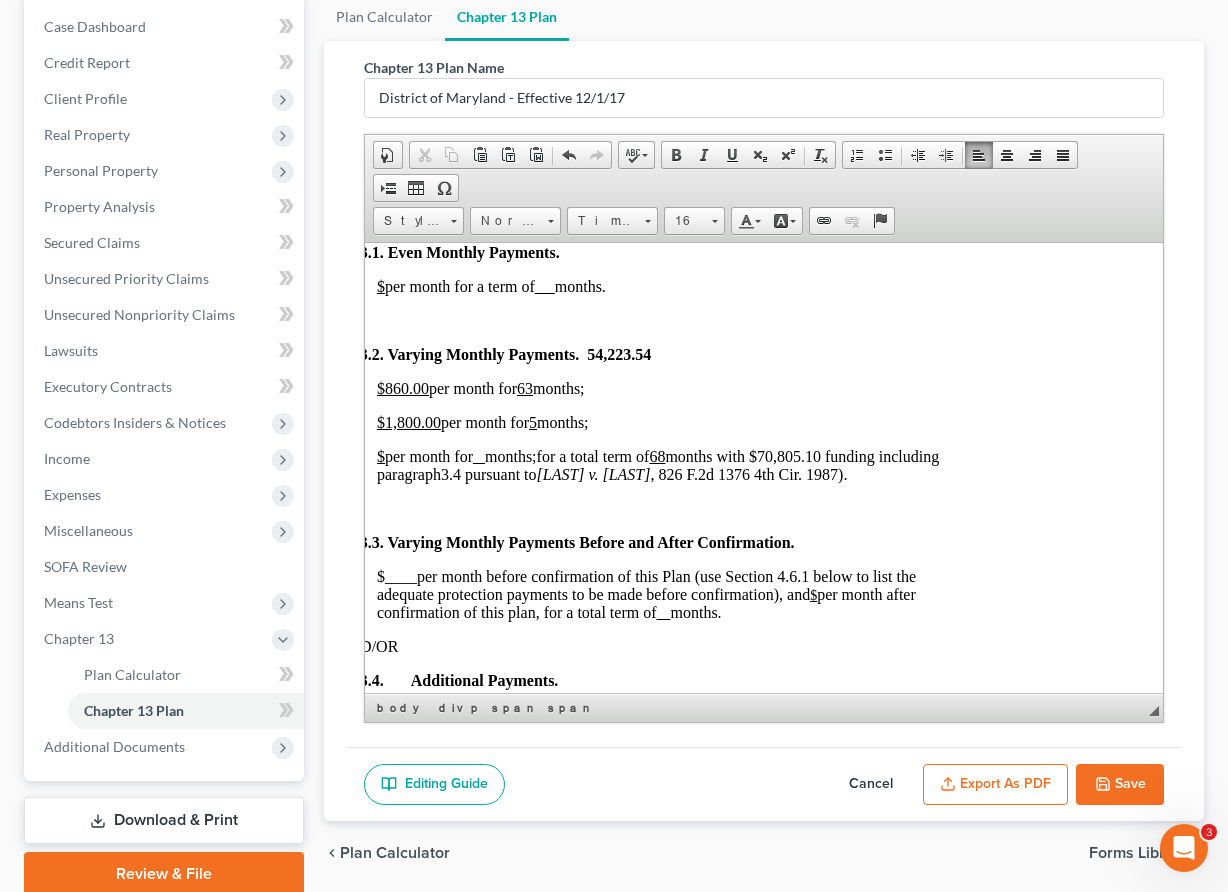 click on "$ per month for months; for a total term of 68 months with $70,805.10 funding including paragraph 3.4 pursuant to West v. Costen , 826 F.2d 1376 4th Cir. 1987)." at bounding box center [660, 465] 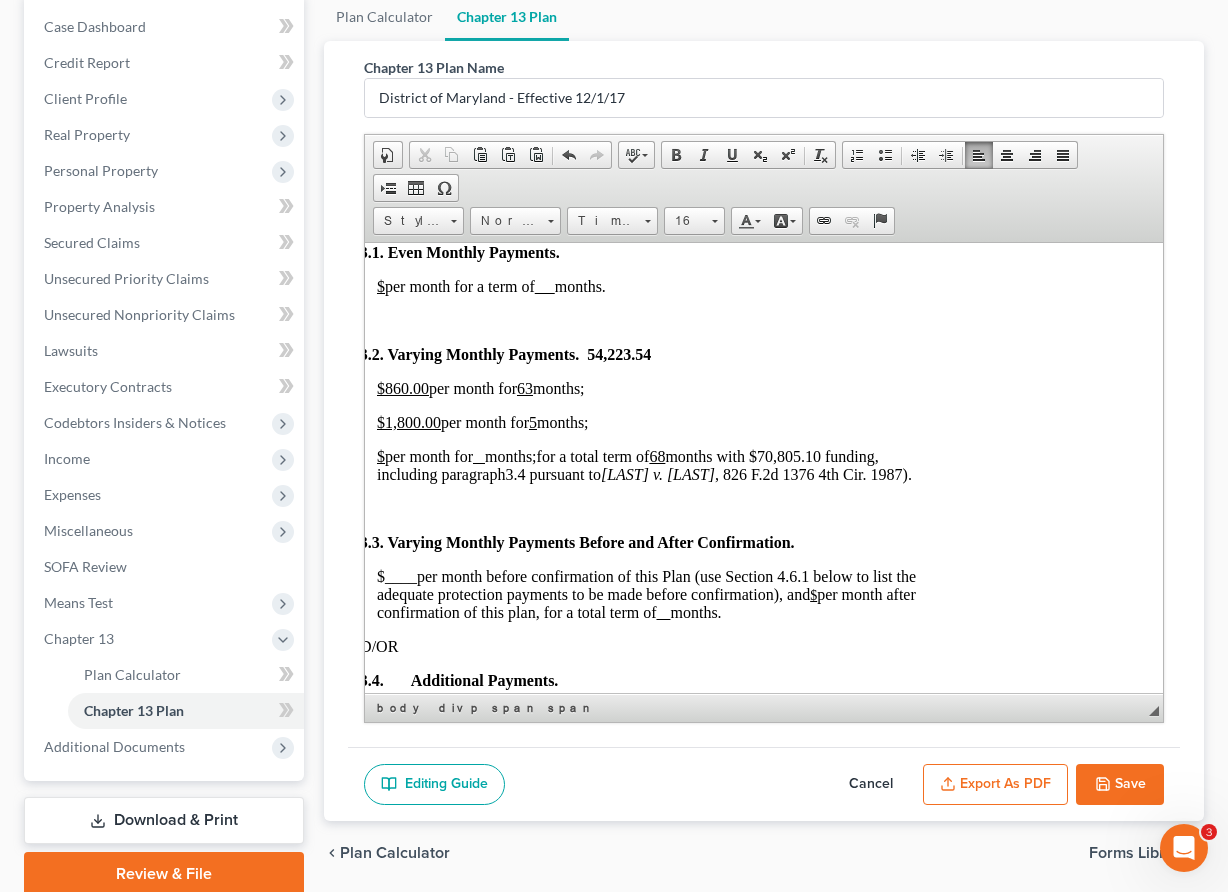 click on "for a total term of 68 months with $70,805.10 funding, including paragraph 3.4 pursuant to West v. Costen , 826 F.2d 1376 4th Cir. 1987)." at bounding box center [644, 464] 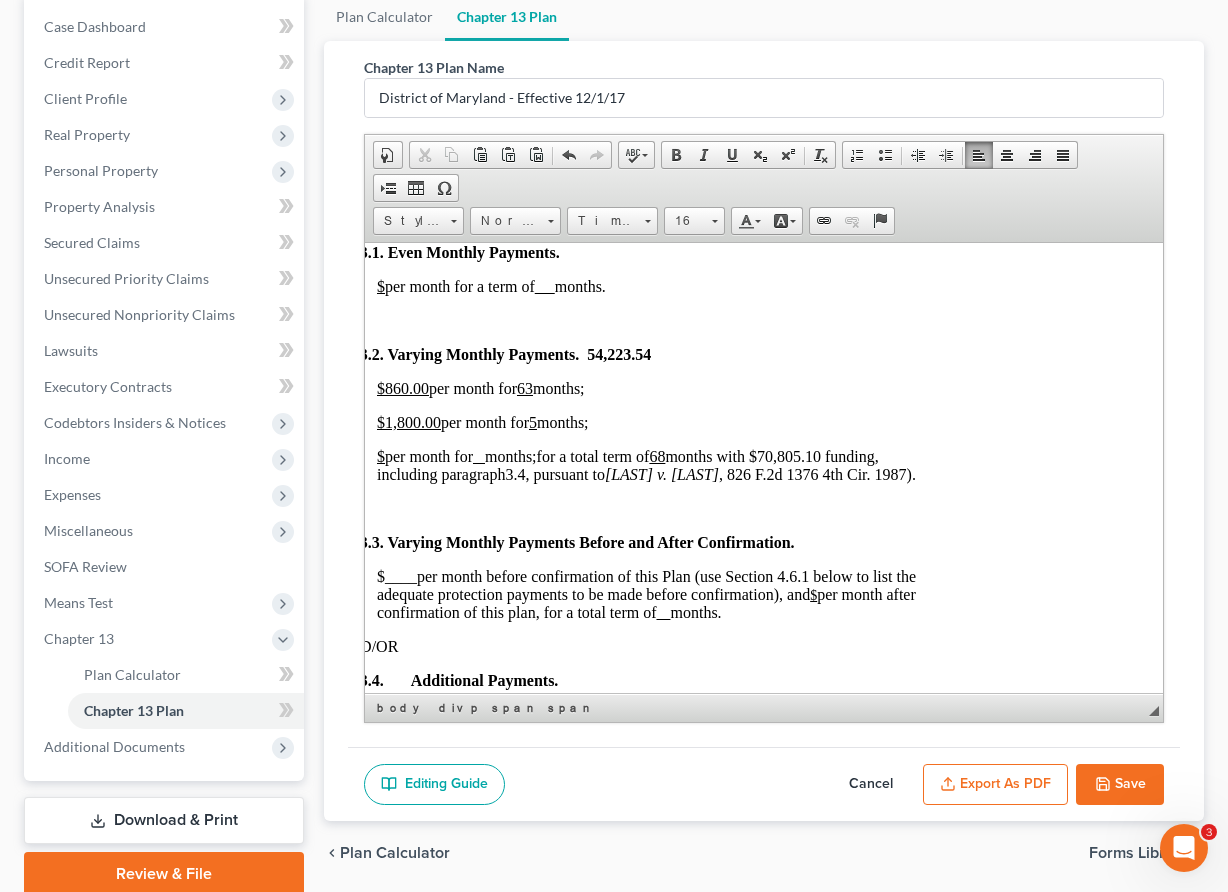 click on "Save" at bounding box center (1120, 785) 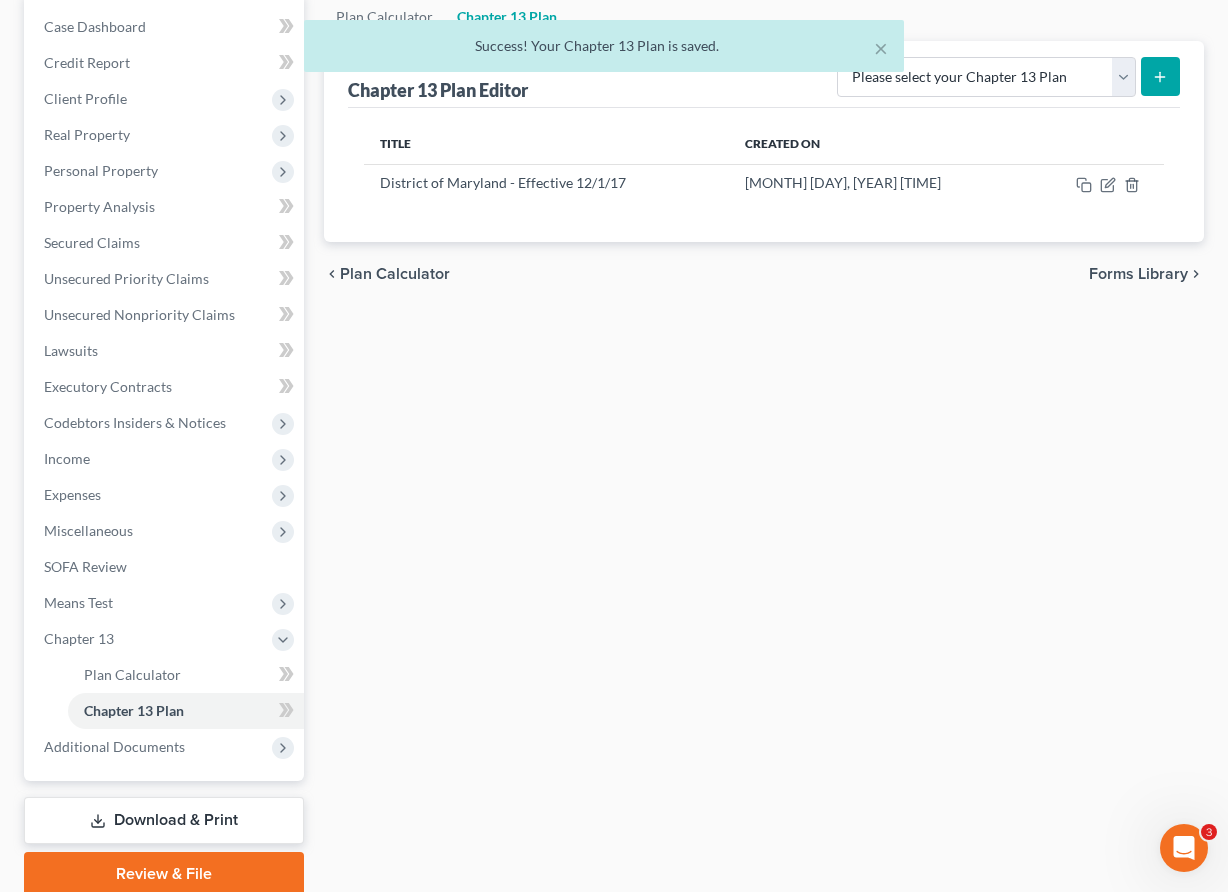 scroll, scrollTop: 0, scrollLeft: 0, axis: both 